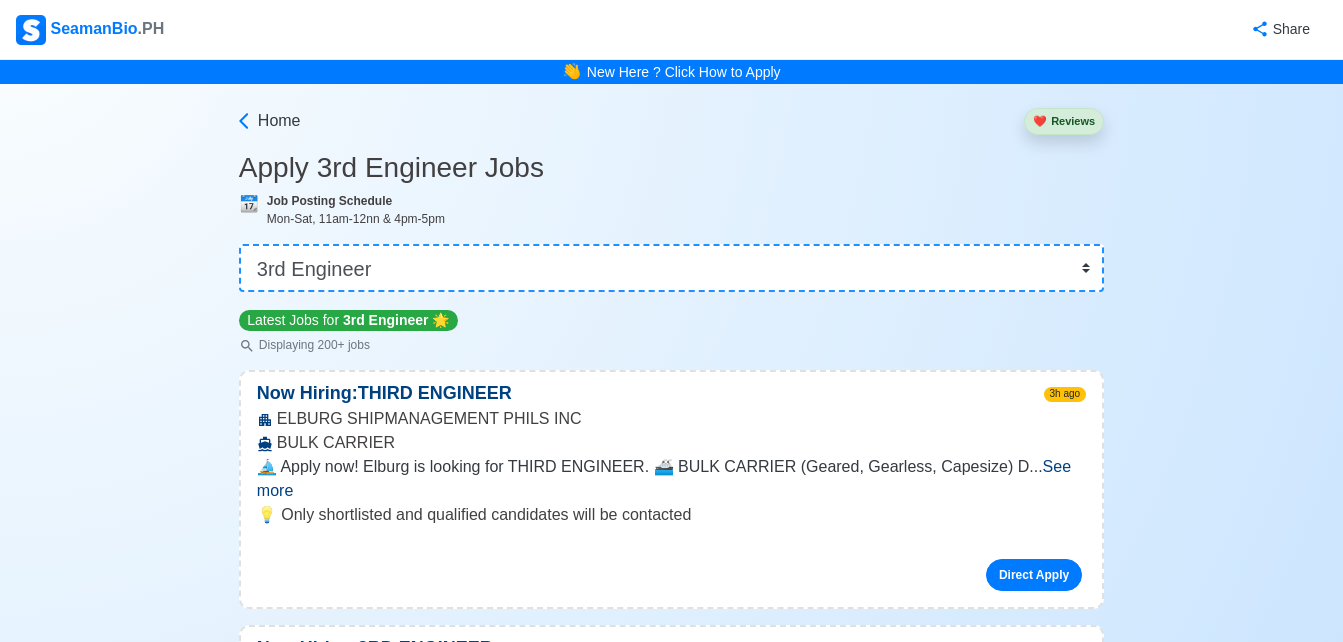 select on "3rd Engineer" 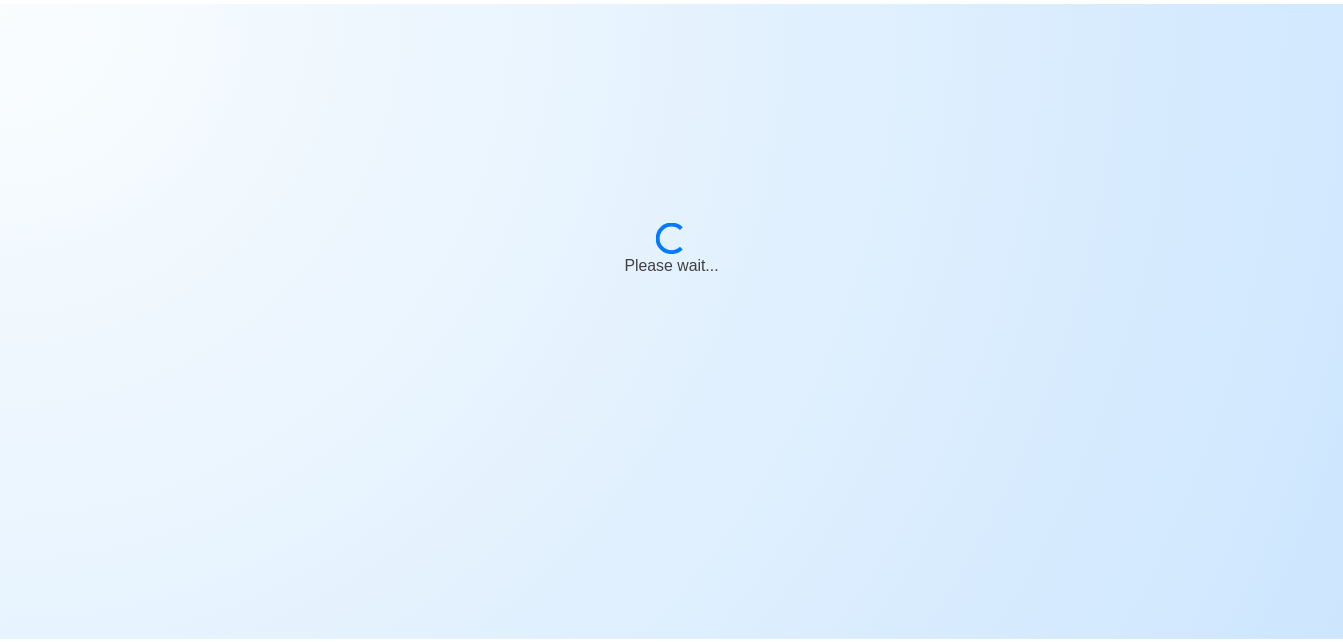 scroll, scrollTop: 0, scrollLeft: 0, axis: both 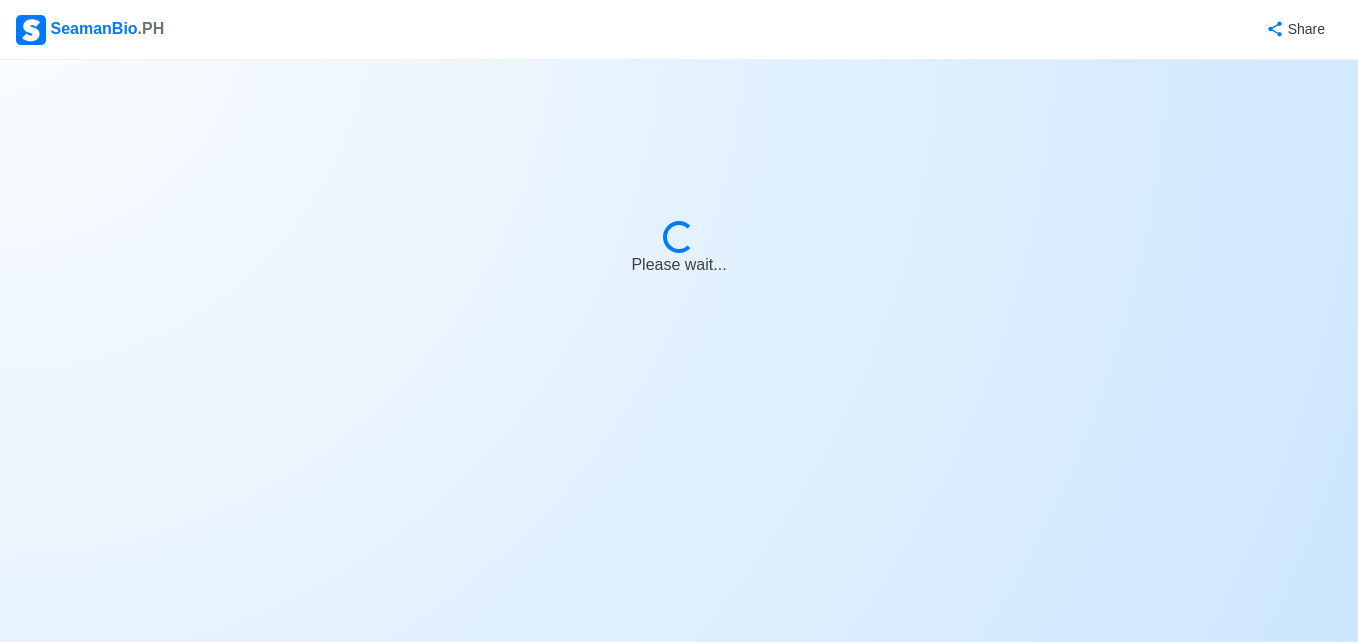 select on "3rd Engineer" 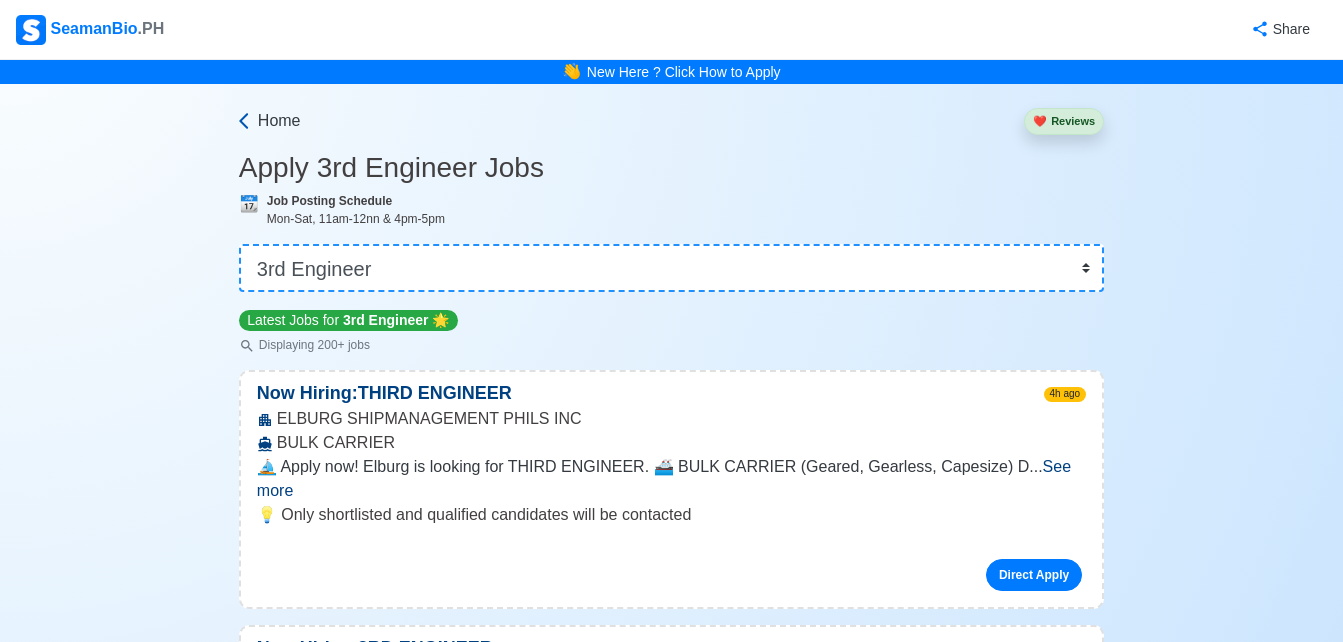 click on "Home" at bounding box center [279, 121] 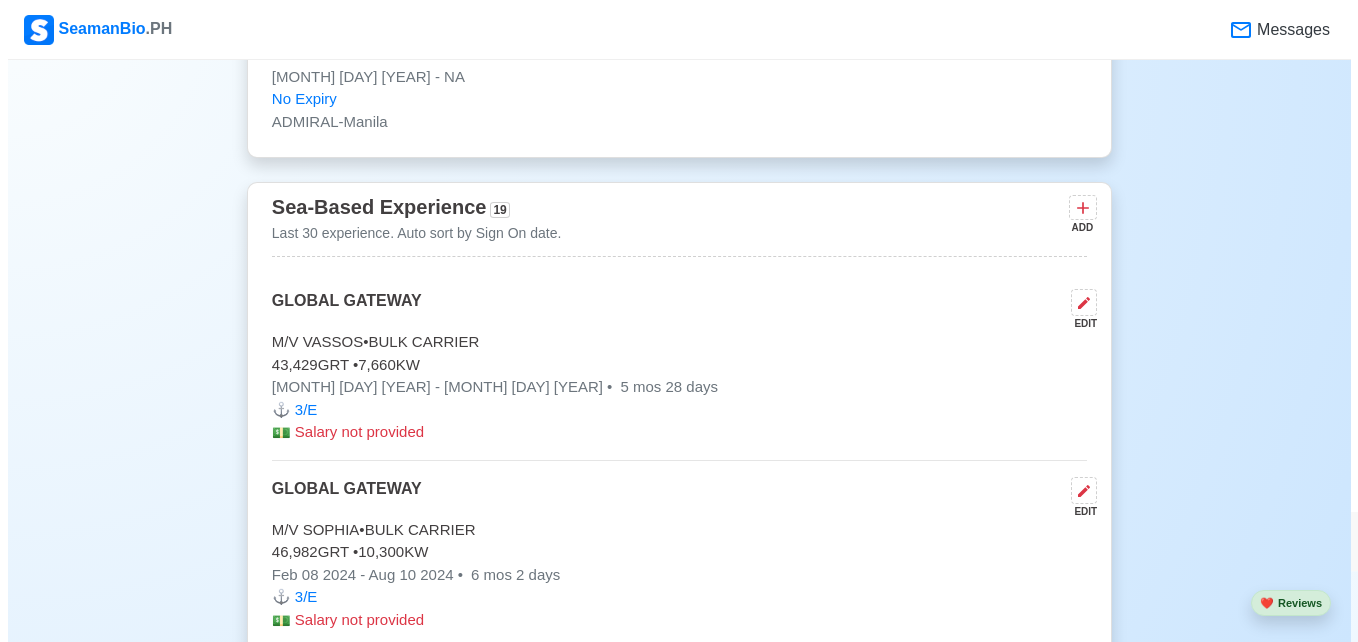 scroll, scrollTop: 5765, scrollLeft: 0, axis: vertical 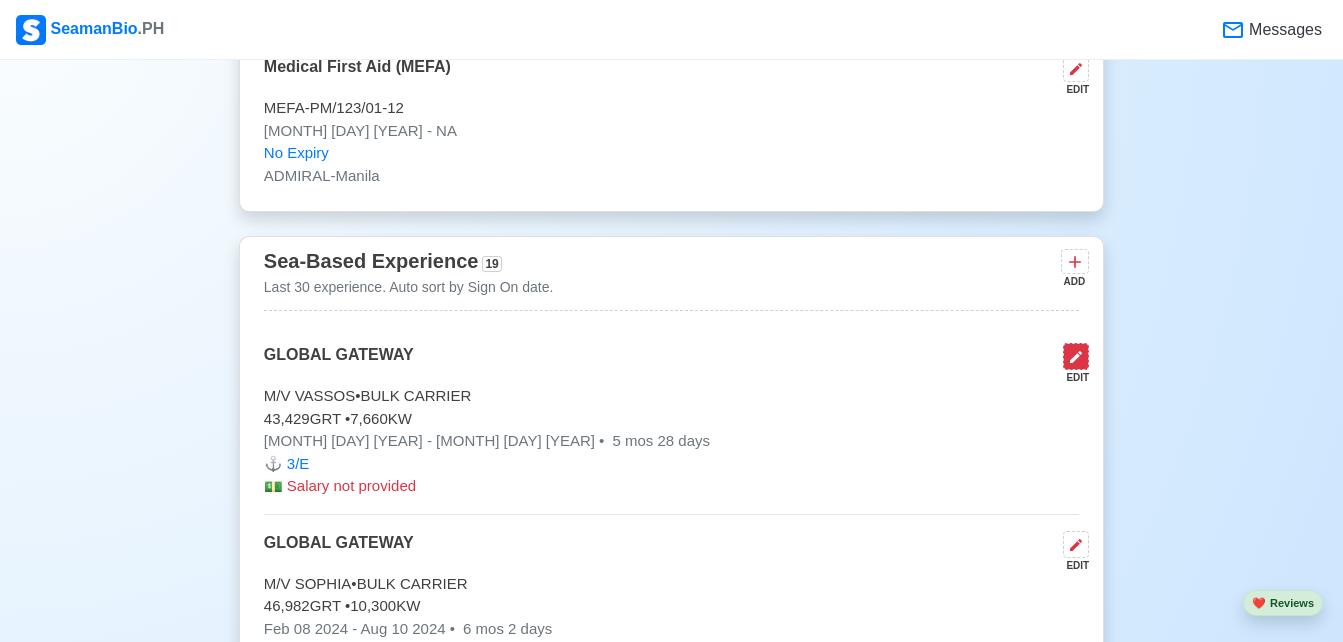 click 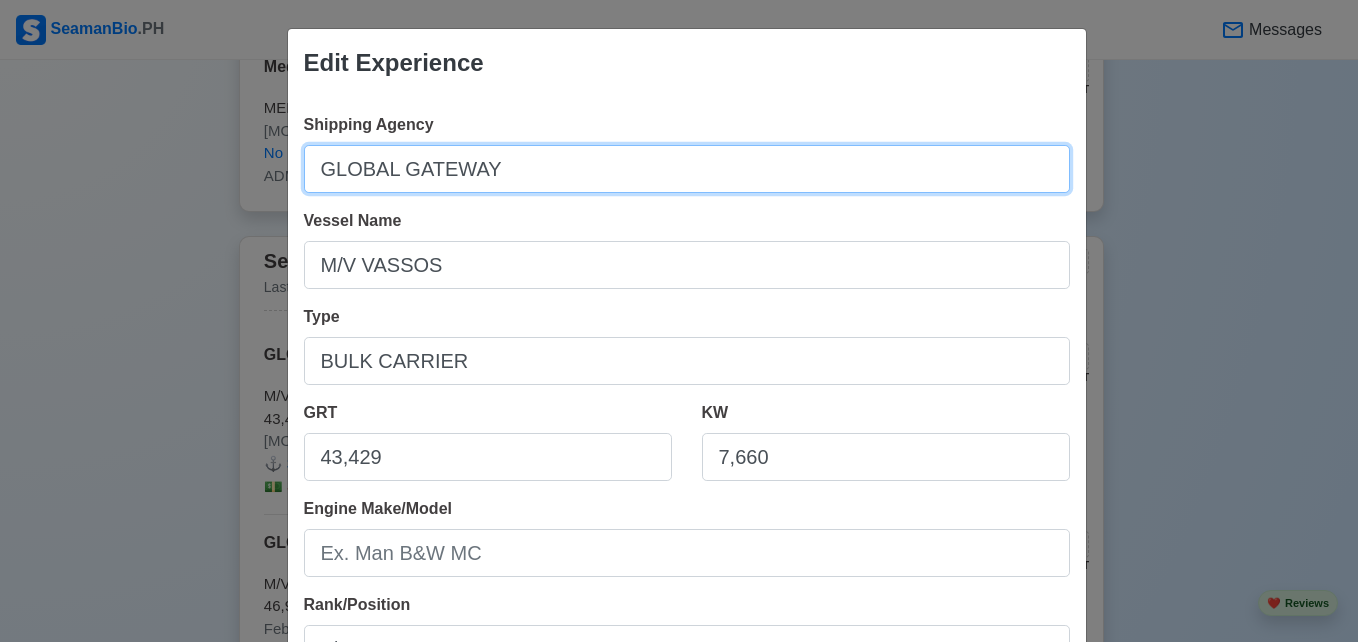 click on "GLOBAL GATEWAY" at bounding box center (687, 169) 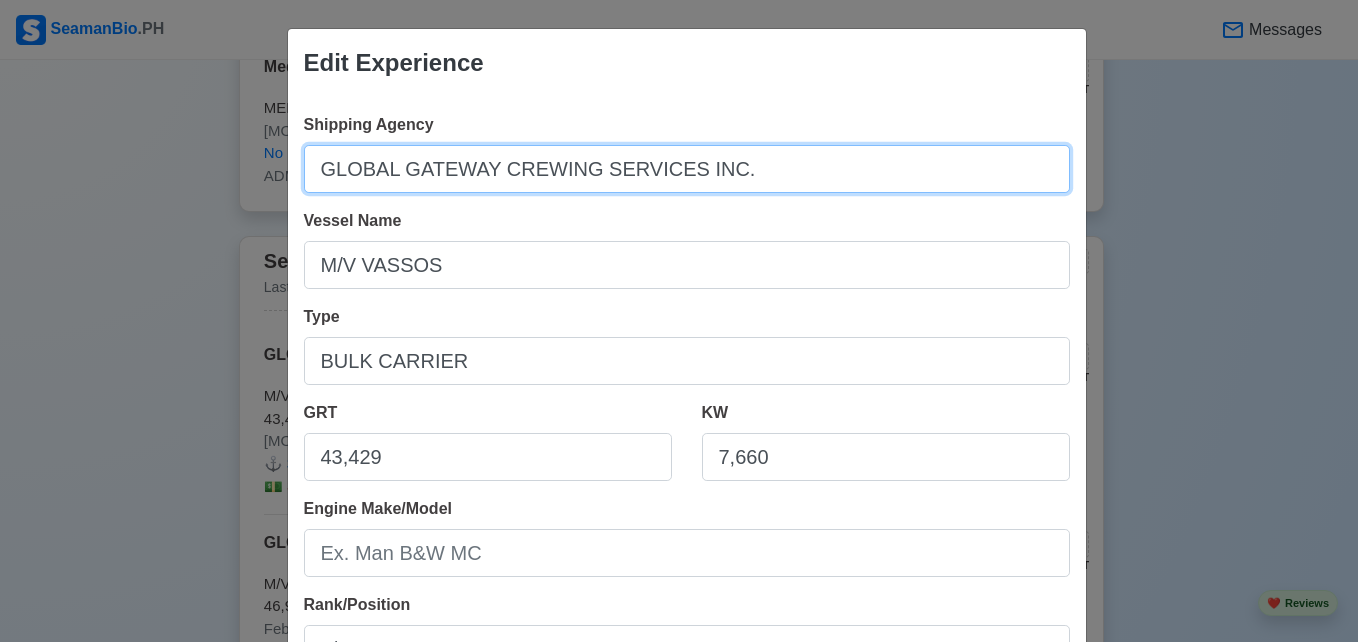 drag, startPoint x: 708, startPoint y: 170, endPoint x: 314, endPoint y: 181, distance: 394.15353 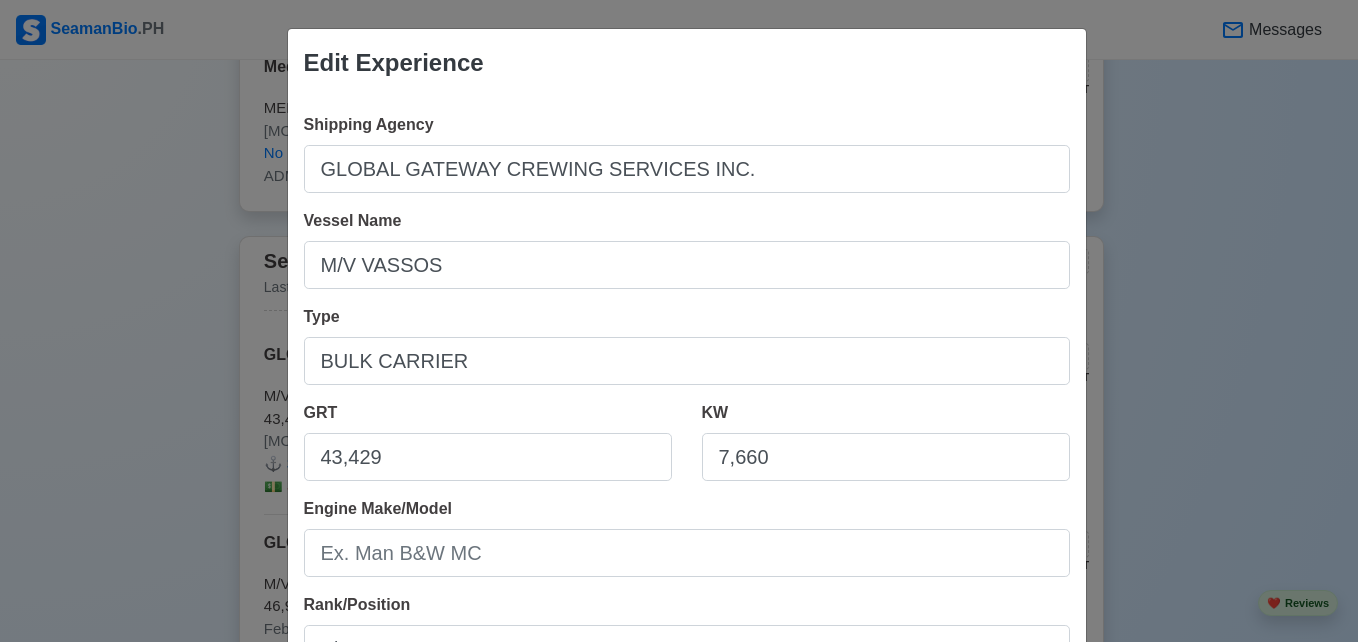 click on "Edit Experience Shipping Agency GLOBAL GATEWAY CREWING SERVICES INC. Vessel Name M/V VASSOS Type BULK CARRIER GRT 43,429 KW 7,660 Engine Make/Model Rank/Position 3/E Sign On [MONTH]/[DAY]/[YEAR] Sign Off [MONTH]/[DAY]/[YEAR] I currently work here Reason for Disembarkation 🔒 Salary (USD) Delete Cancel Save" at bounding box center (679, 321) 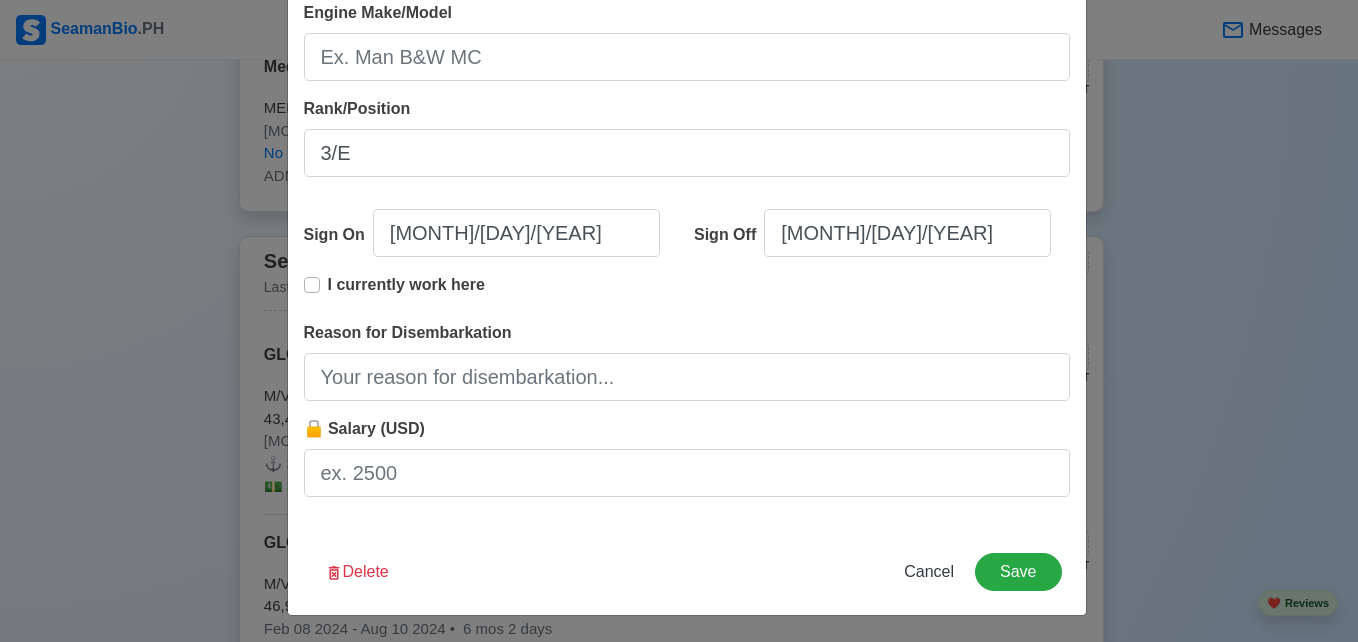 scroll, scrollTop: 498, scrollLeft: 0, axis: vertical 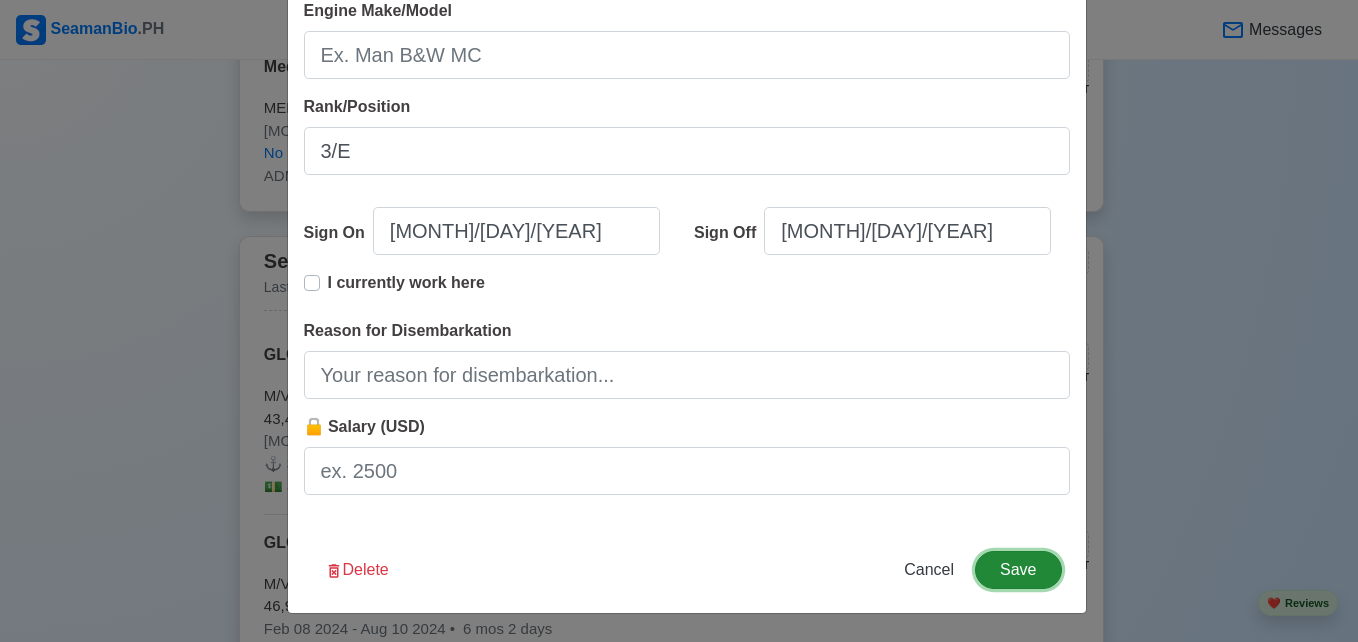 click on "Save" at bounding box center [1018, 570] 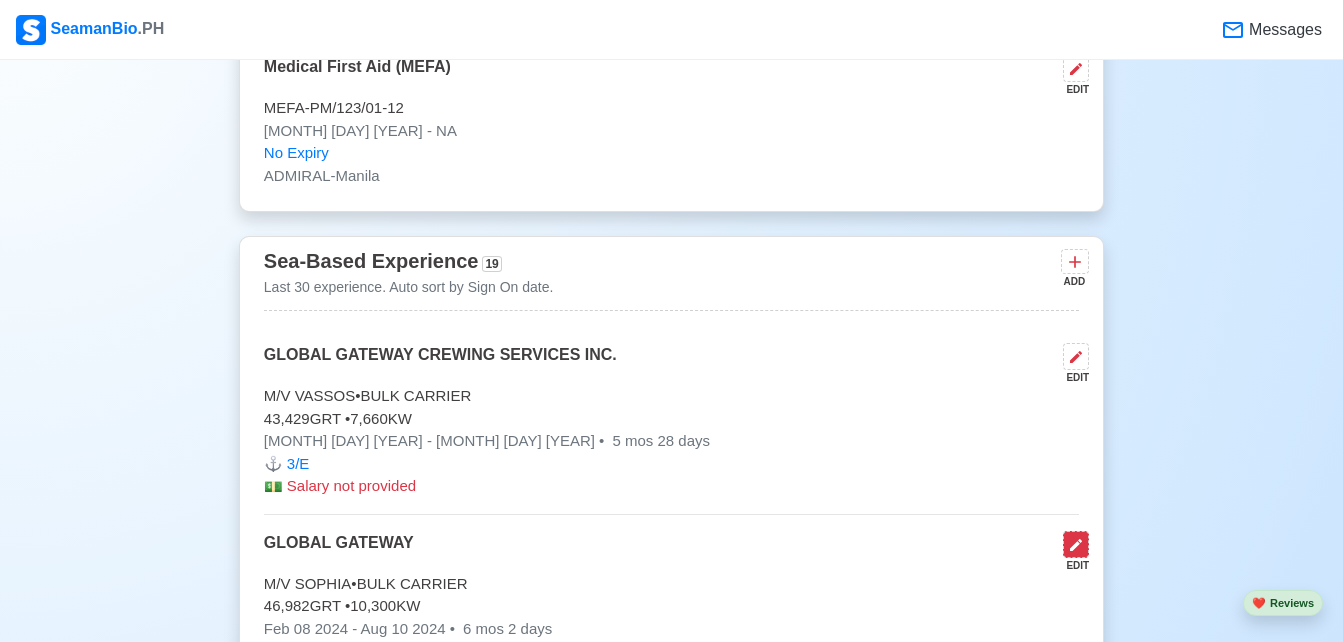 click at bounding box center [1076, 544] 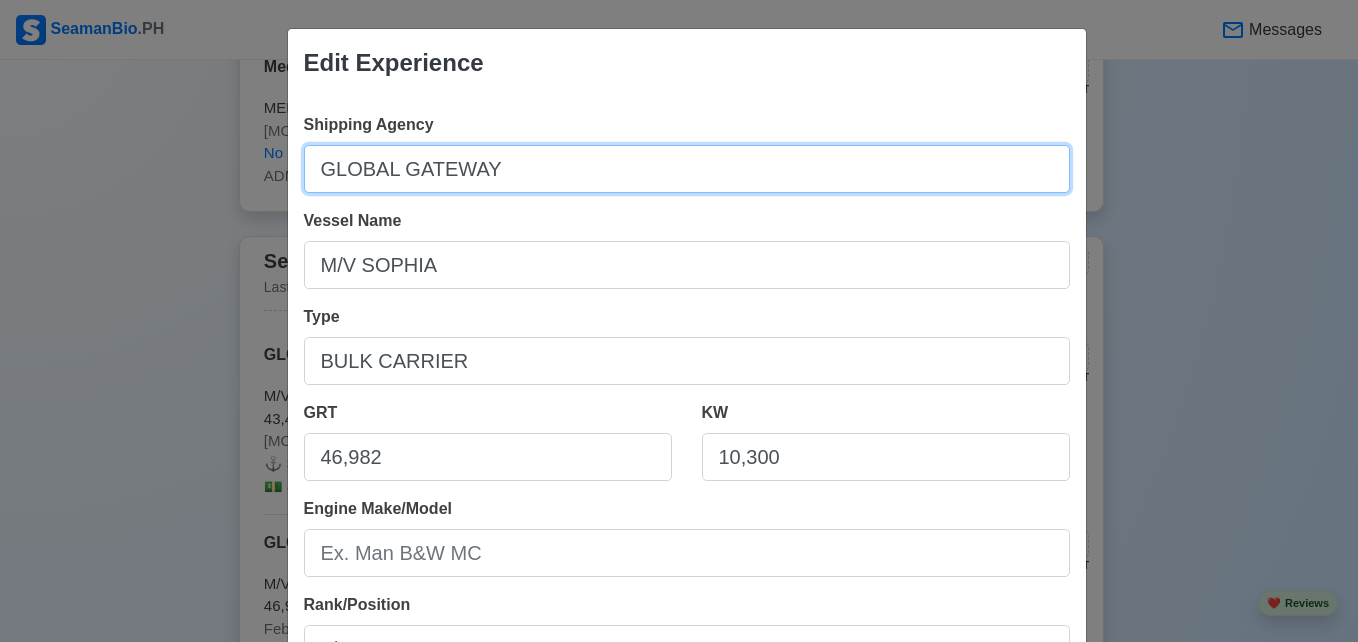click on "GLOBAL GATEWAY" at bounding box center [687, 169] 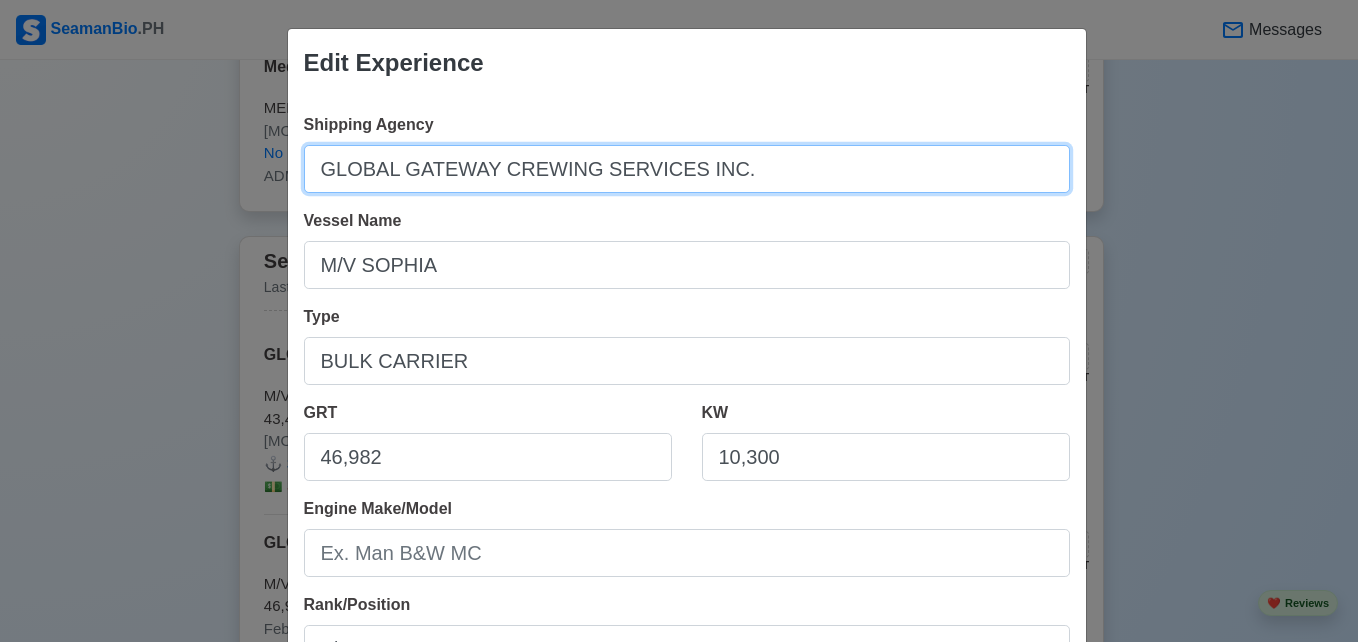 type on "GLOBAL GATEWAY CREWING SERVICES INC." 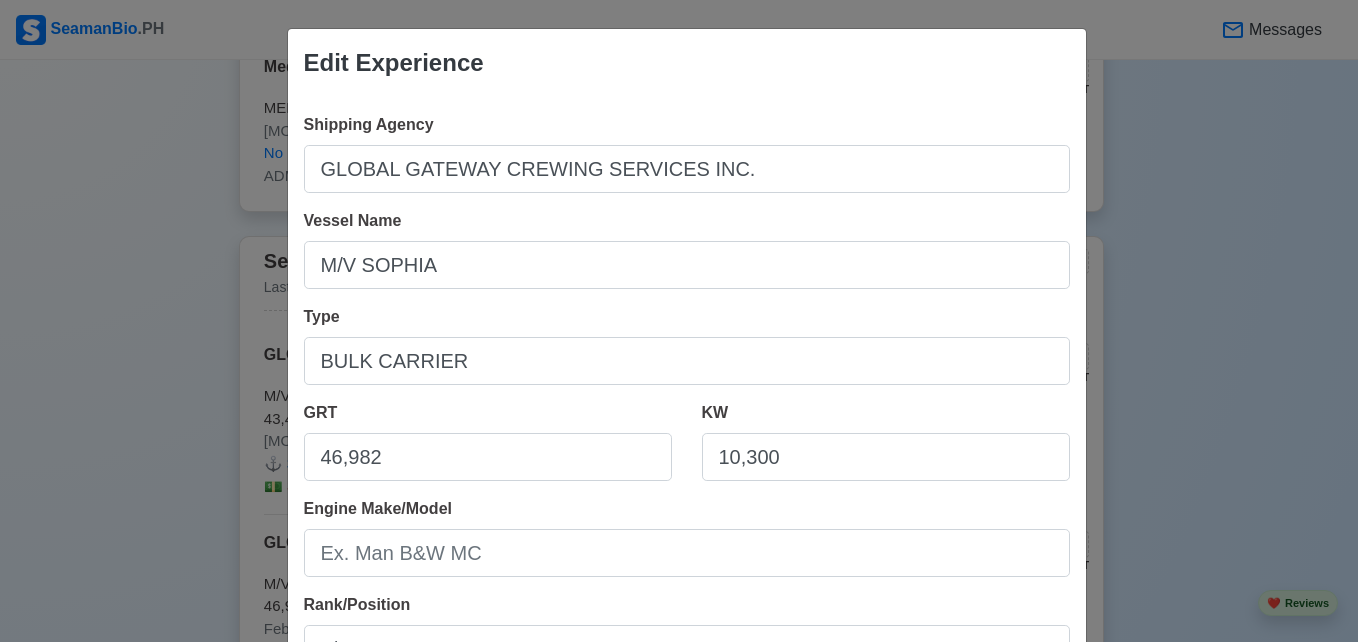 click on "Edit Experience Shipping Agency GLOBAL GATEWAY CREWING SERVICES INC. Vessel Name M/V SOPHIA Type BULK CARRIER GRT 46,982 KW 10,300 Engine Make/Model Rank/Position 3/E Sign On [MONTH]/[DAY]/[YEAR] Sign Off [MONTH]/[DAY]/[YEAR] I currently work here Reason for Disembarkation 🔒 Salary (USD) Delete Cancel Save" at bounding box center (679, 321) 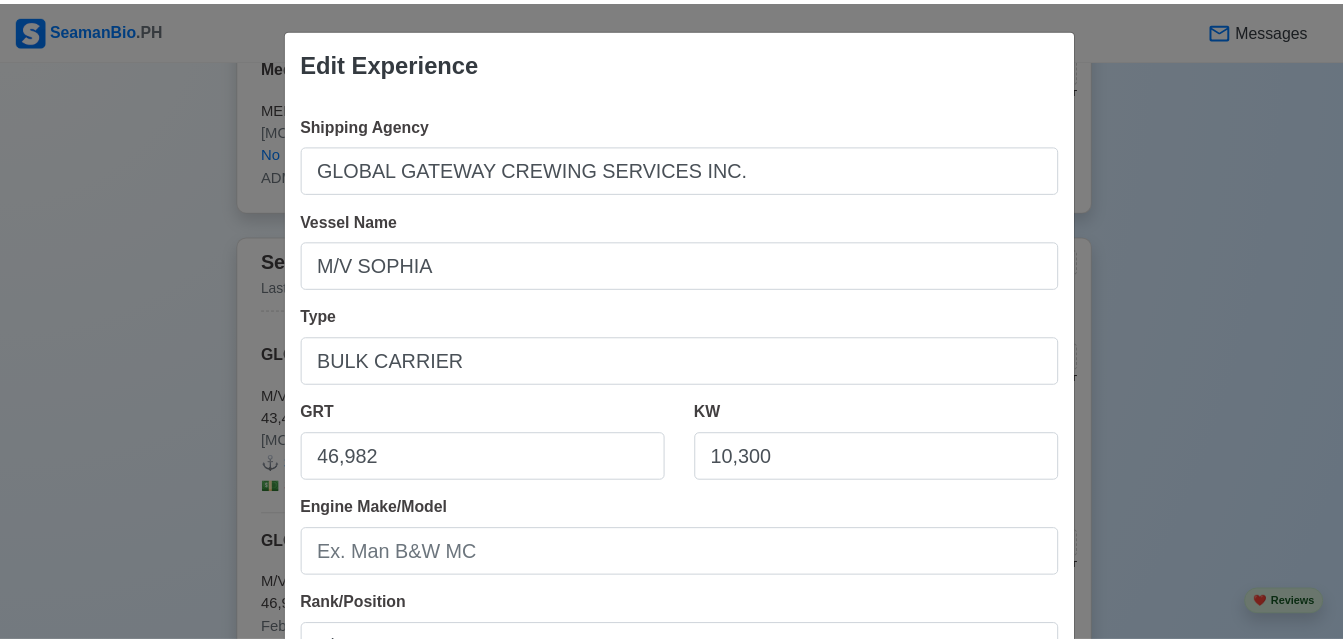 scroll, scrollTop: 498, scrollLeft: 0, axis: vertical 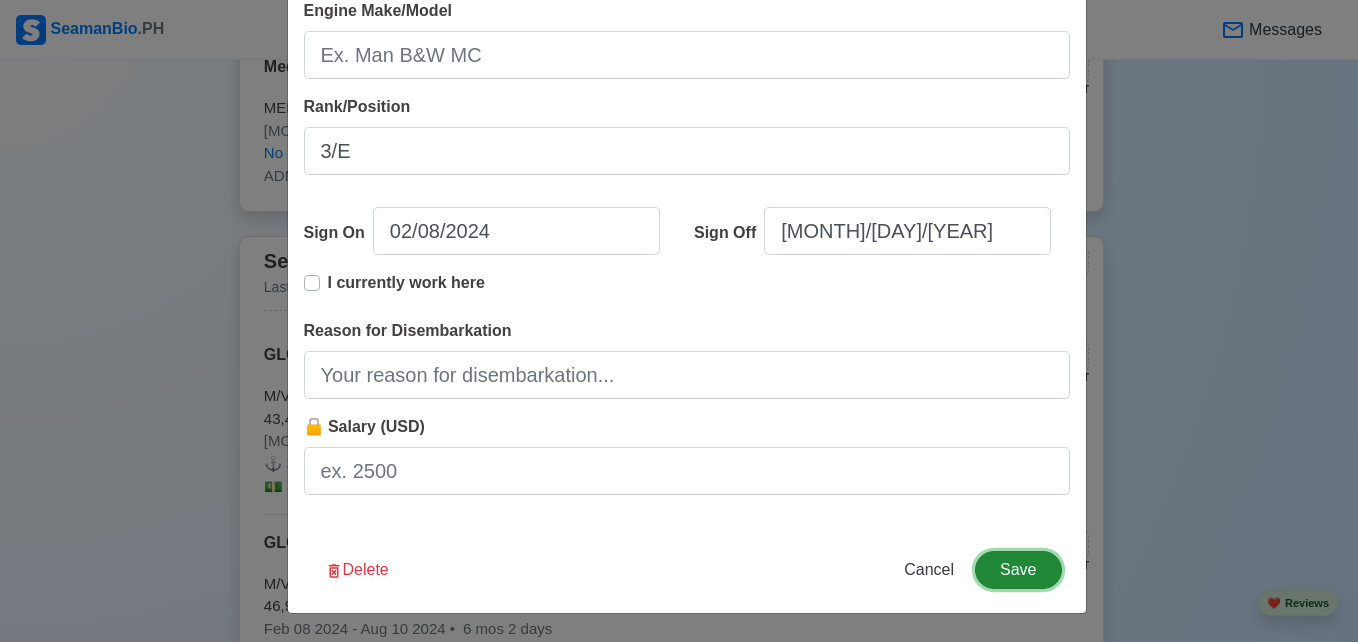 click on "Save" at bounding box center (1018, 570) 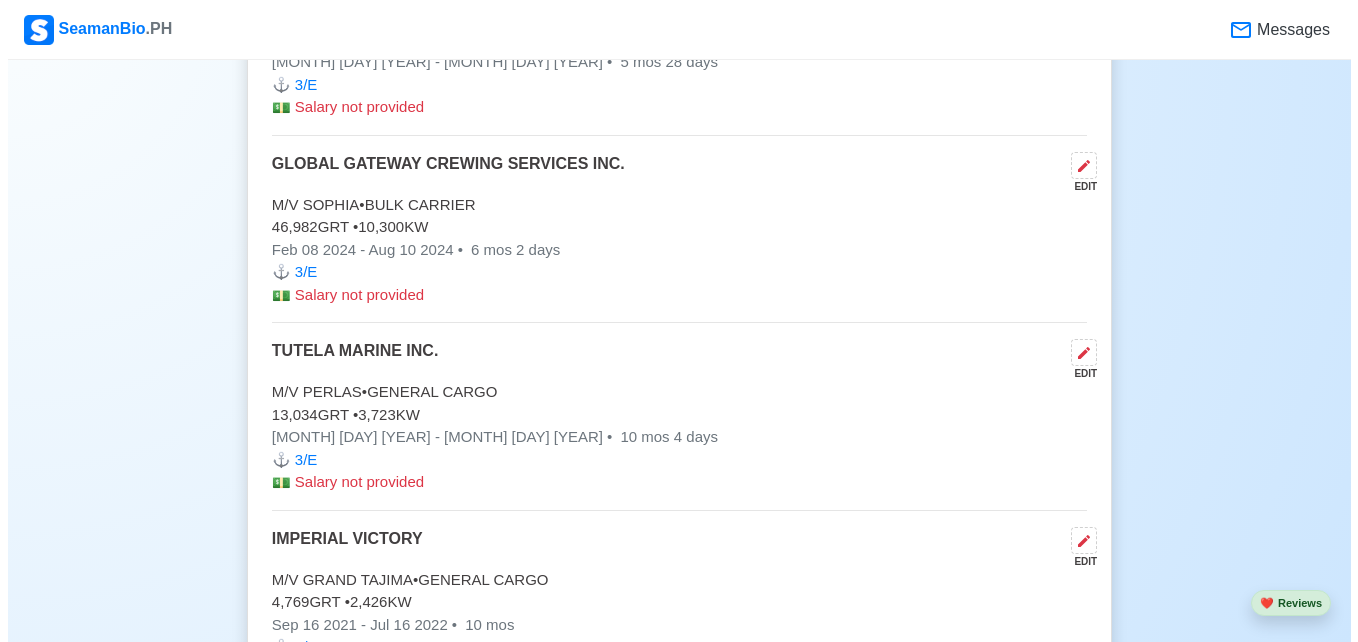 scroll, scrollTop: 6108, scrollLeft: 0, axis: vertical 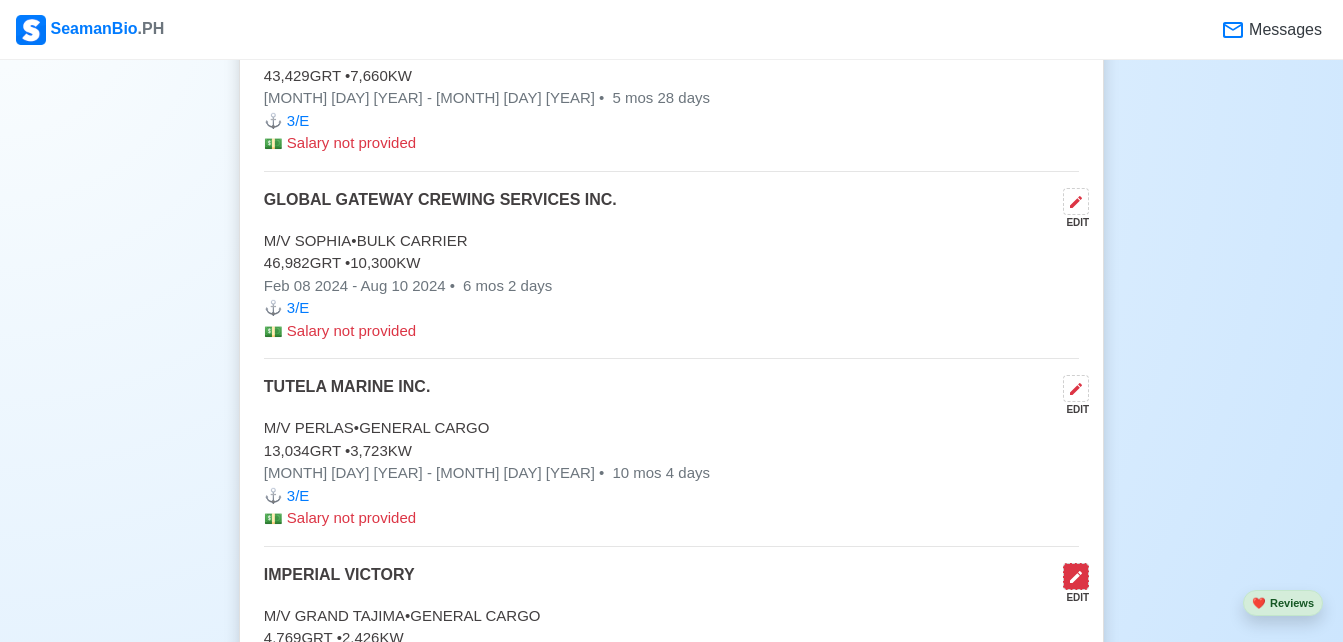click at bounding box center [1076, 576] 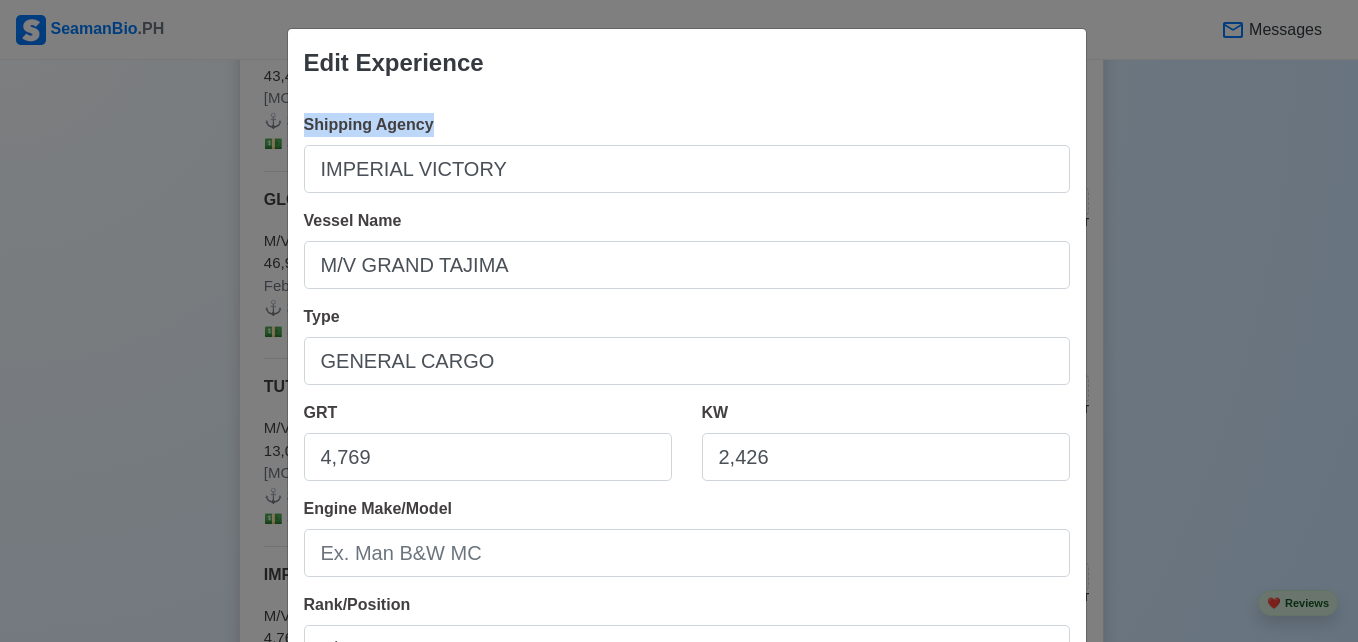 drag, startPoint x: 560, startPoint y: 137, endPoint x: 557, endPoint y: 188, distance: 51.088158 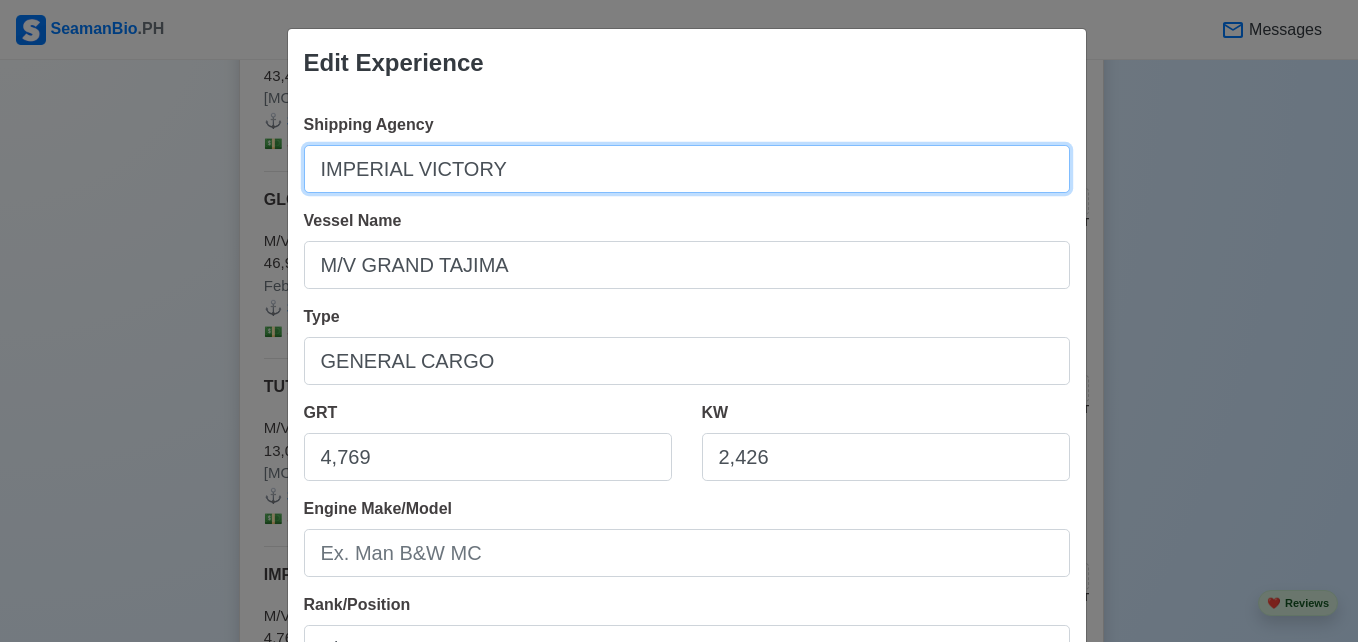 click on "IMPERIAL VICTORY" at bounding box center [687, 169] 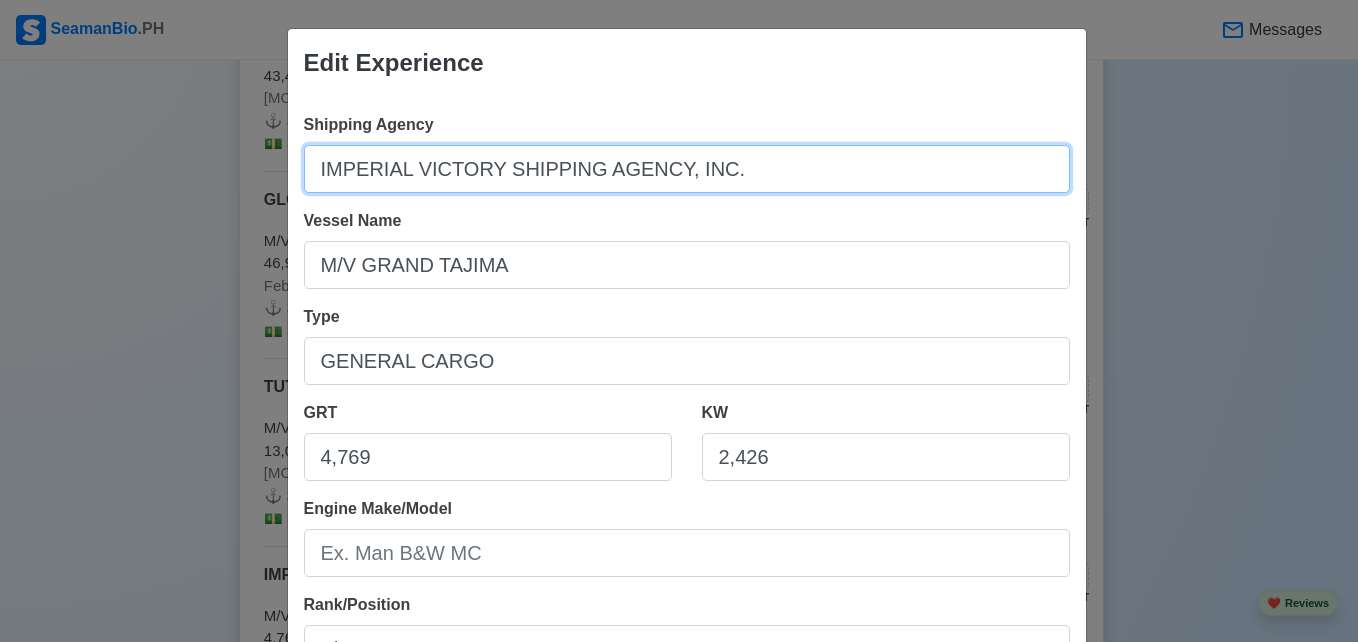 type on "IMPERIAL VICTORY SHIPPING AGENCY, INC." 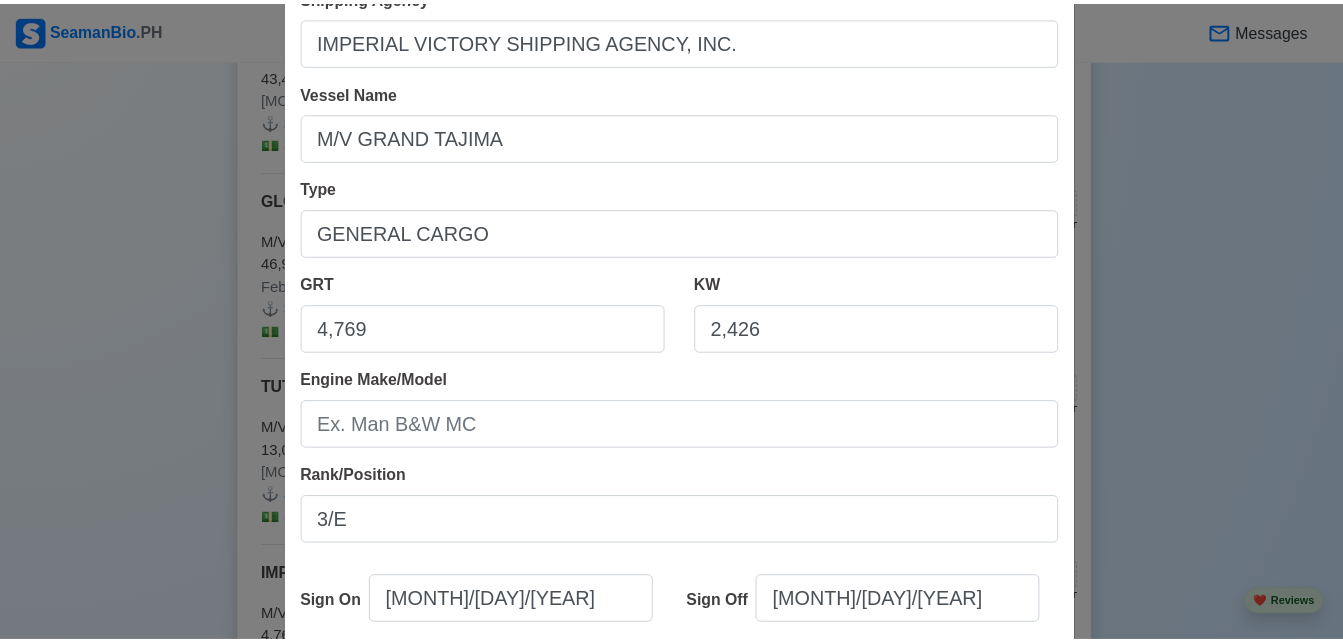 scroll, scrollTop: 498, scrollLeft: 0, axis: vertical 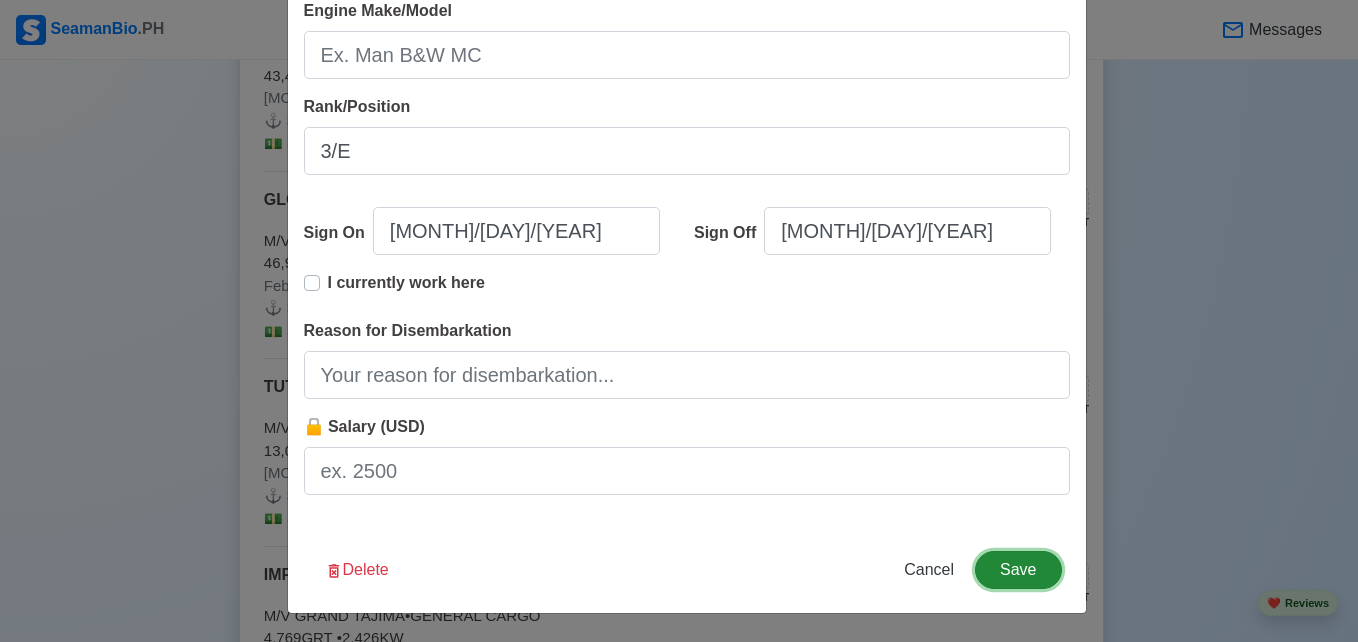click on "Save" at bounding box center (1018, 570) 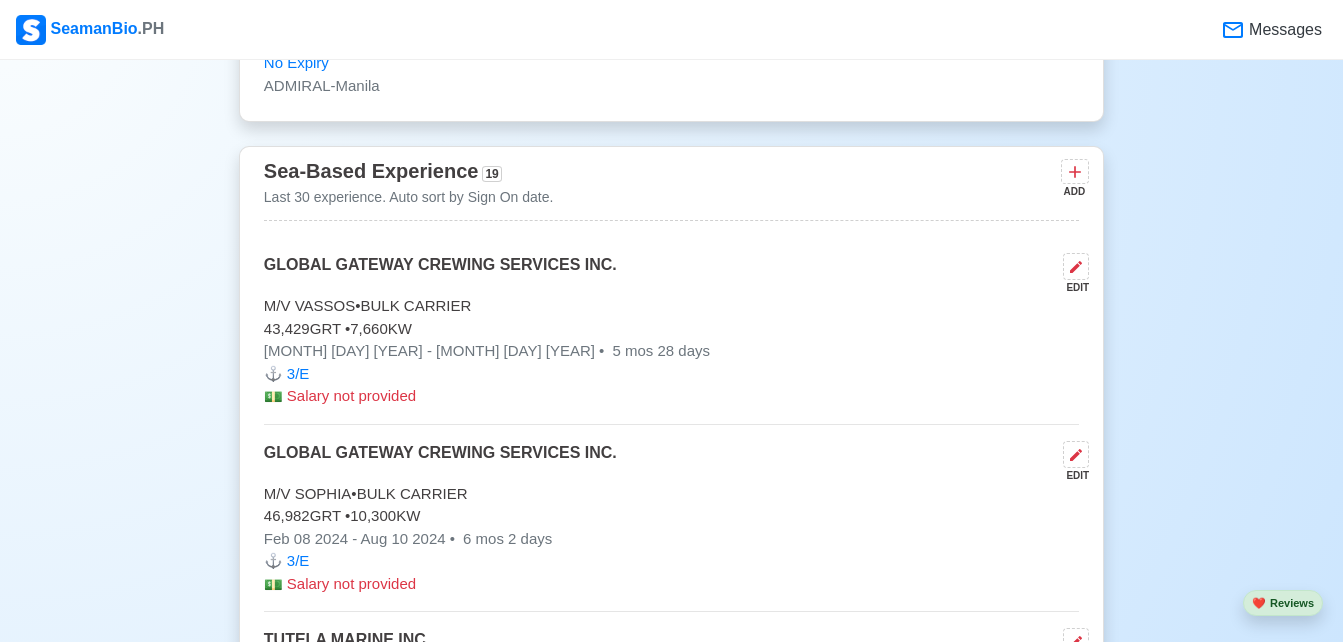 scroll, scrollTop: 5873, scrollLeft: 0, axis: vertical 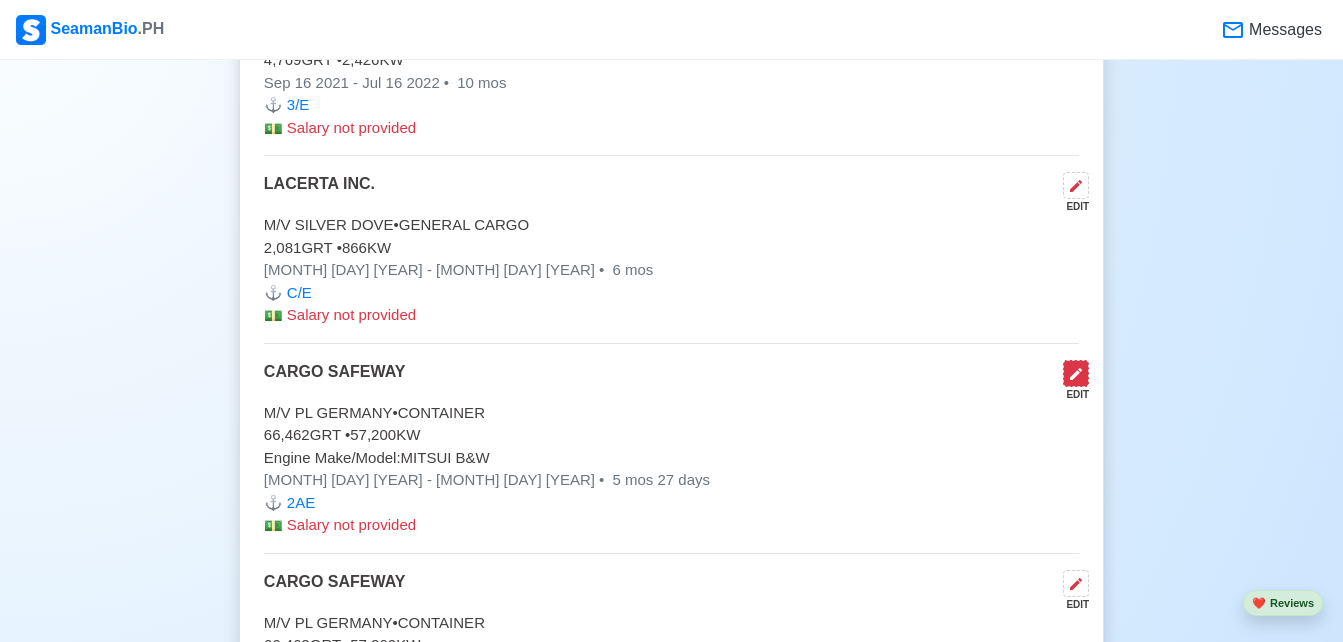 click at bounding box center (1076, 373) 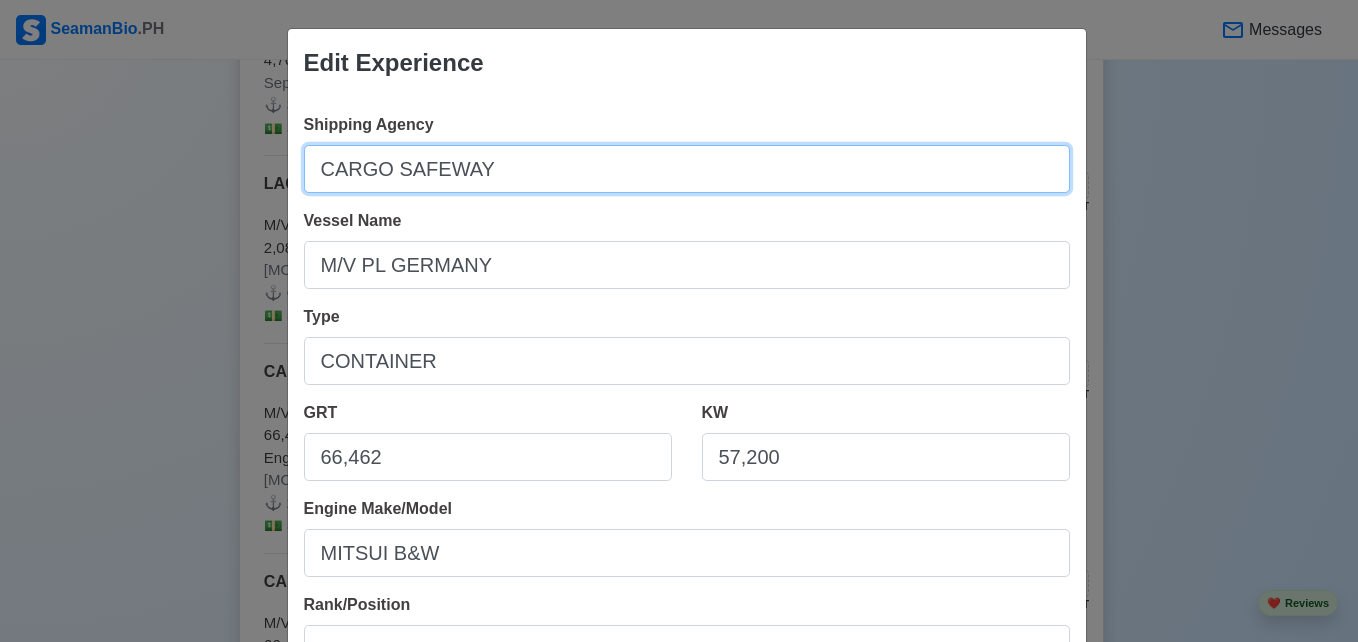 click on "CARGO SAFEWAY" at bounding box center [687, 169] 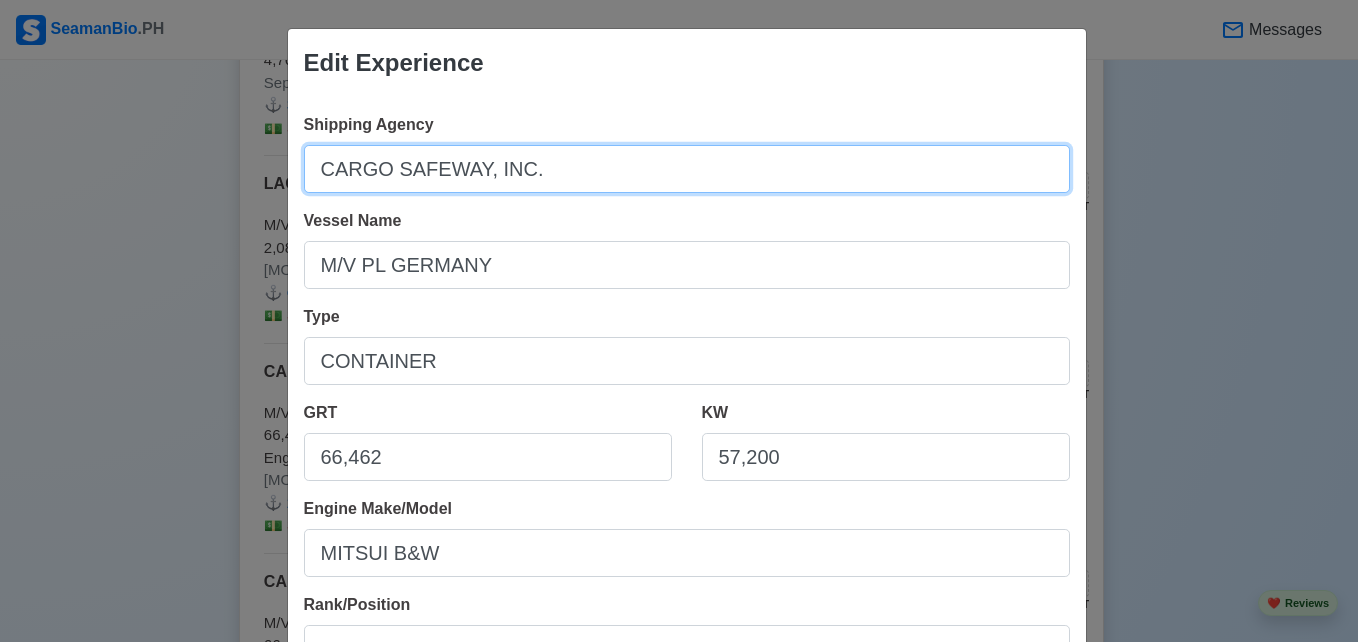 drag, startPoint x: 546, startPoint y: 169, endPoint x: 311, endPoint y: 160, distance: 235.17227 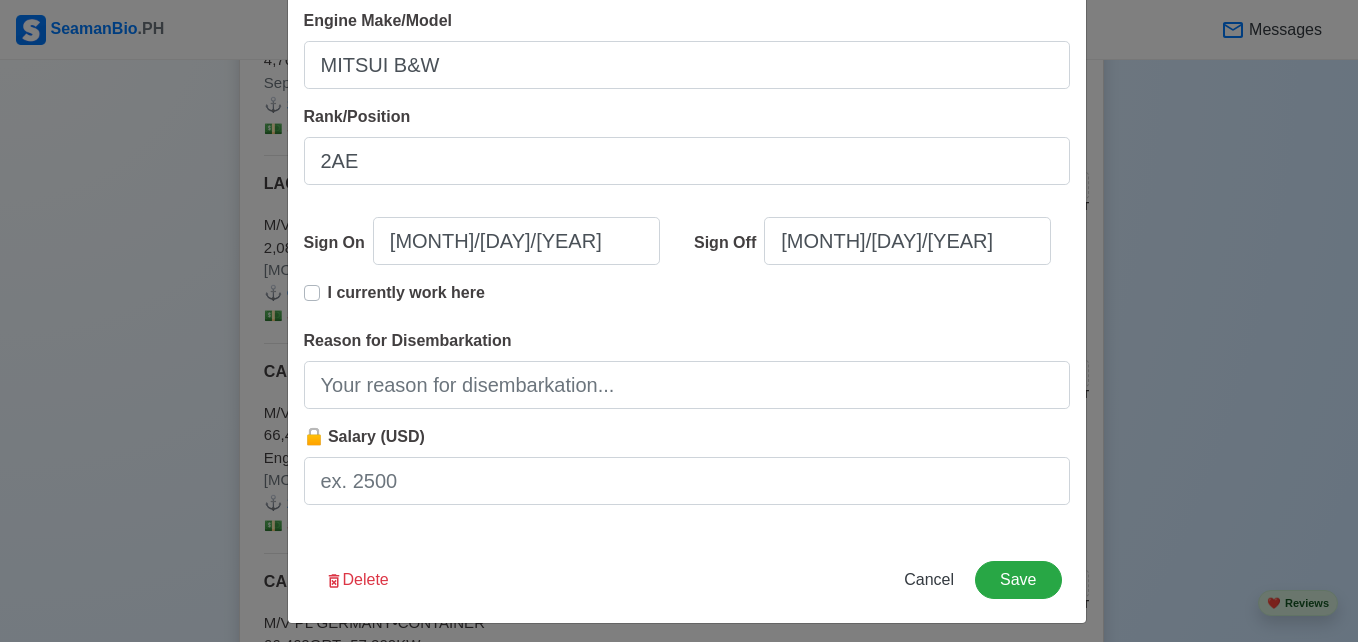 scroll, scrollTop: 498, scrollLeft: 0, axis: vertical 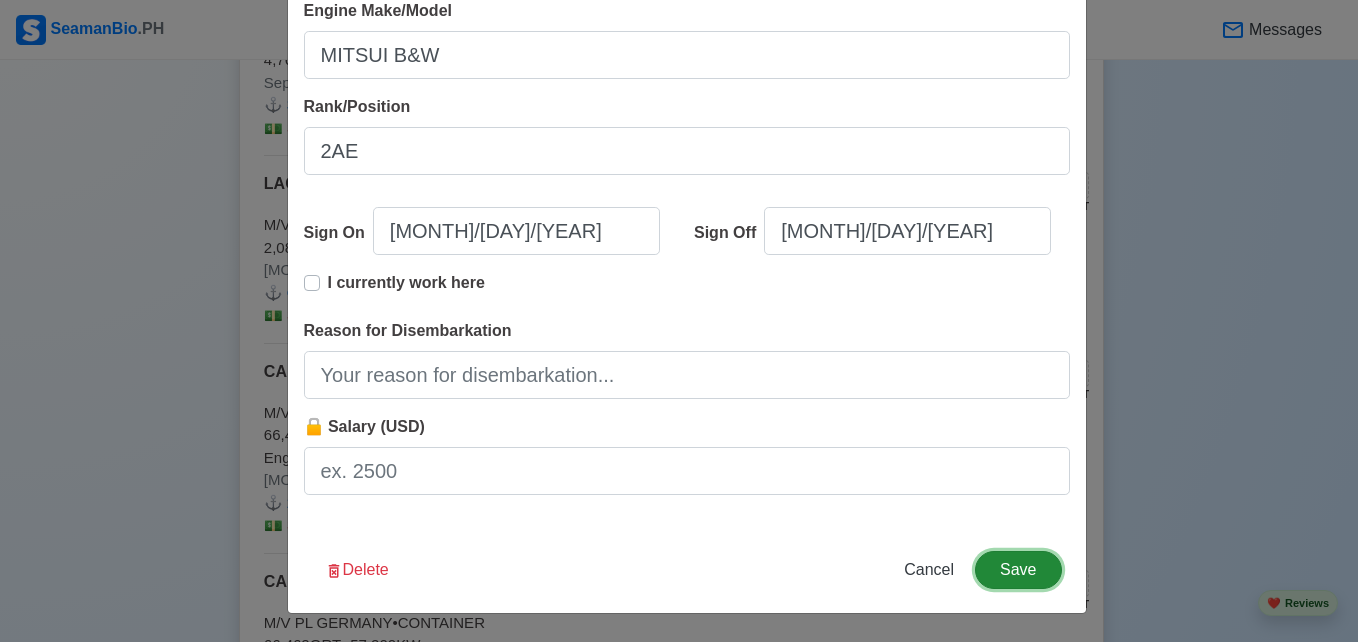 click on "Save" at bounding box center [1018, 570] 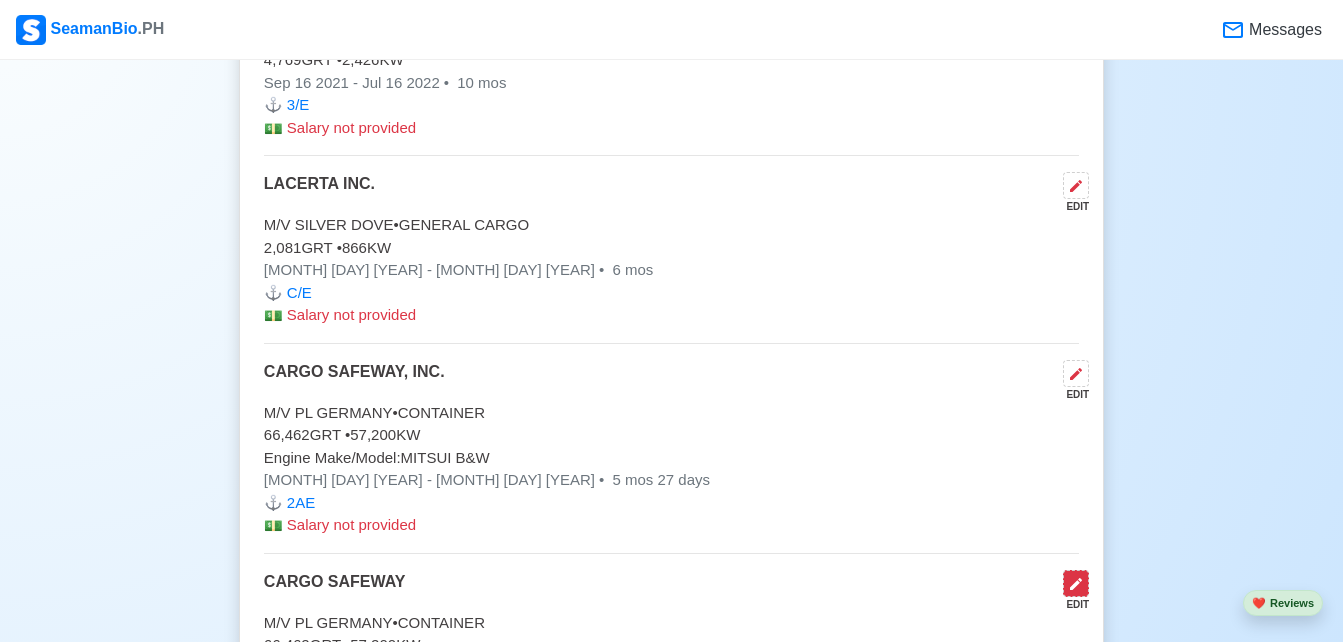 click 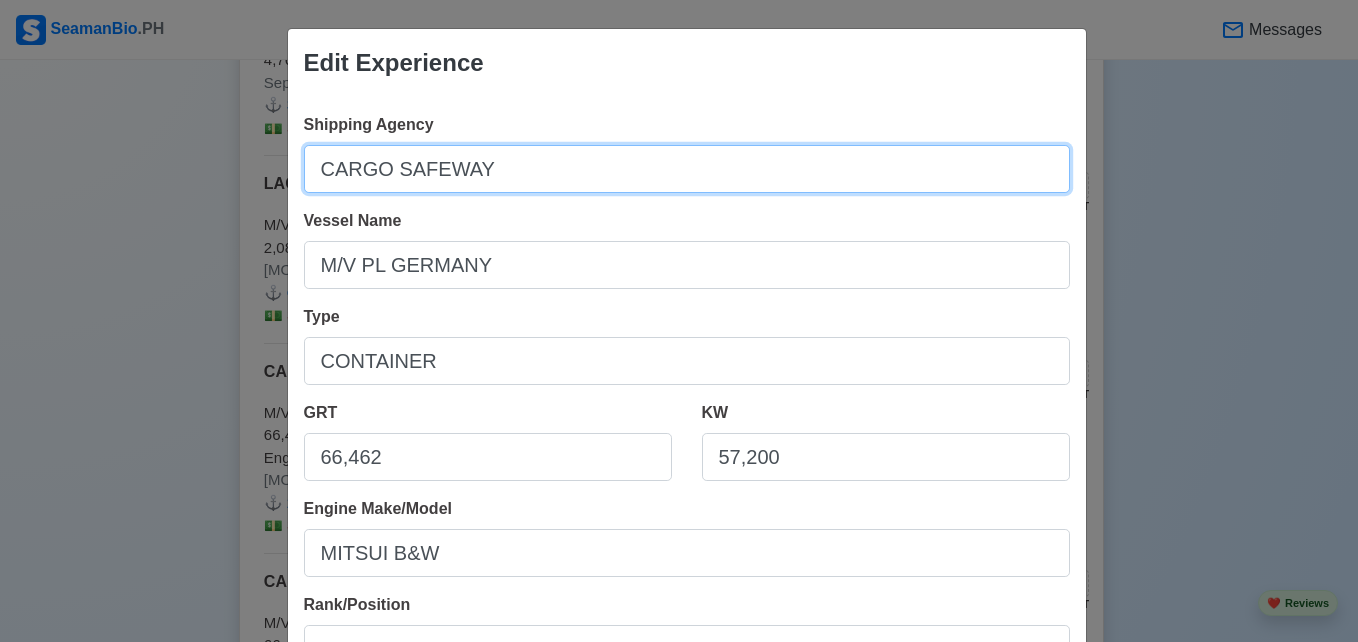 click on "CARGO SAFEWAY" at bounding box center (687, 169) 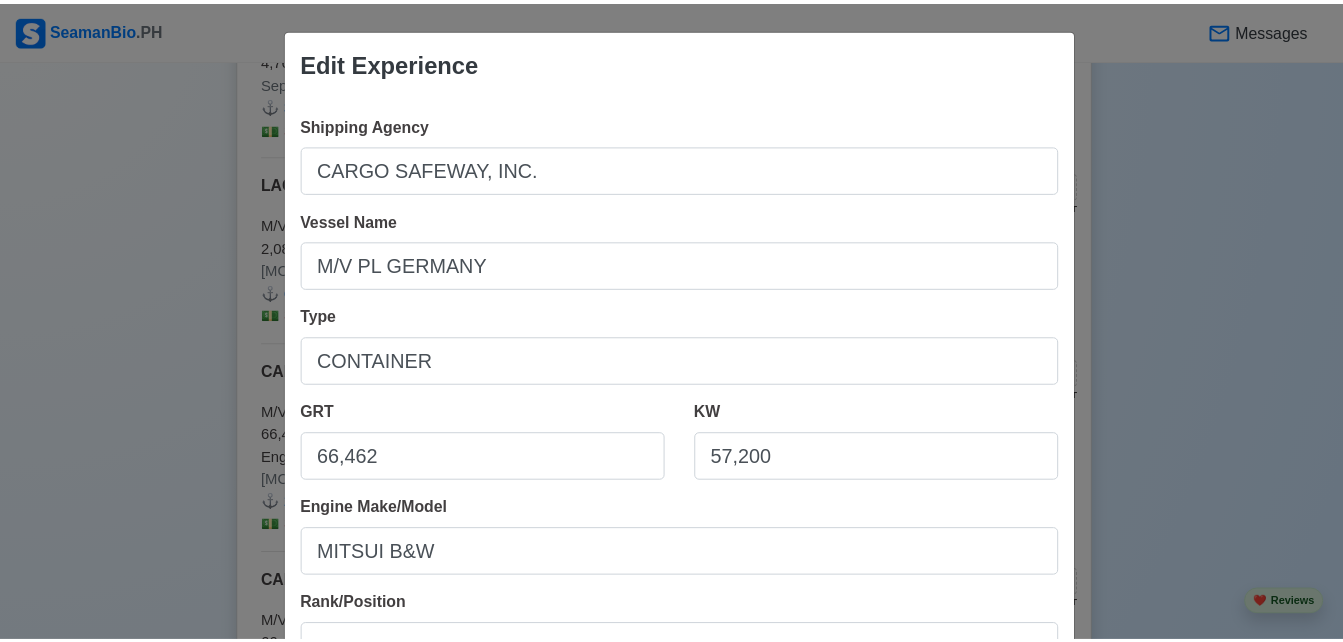 scroll, scrollTop: 498, scrollLeft: 0, axis: vertical 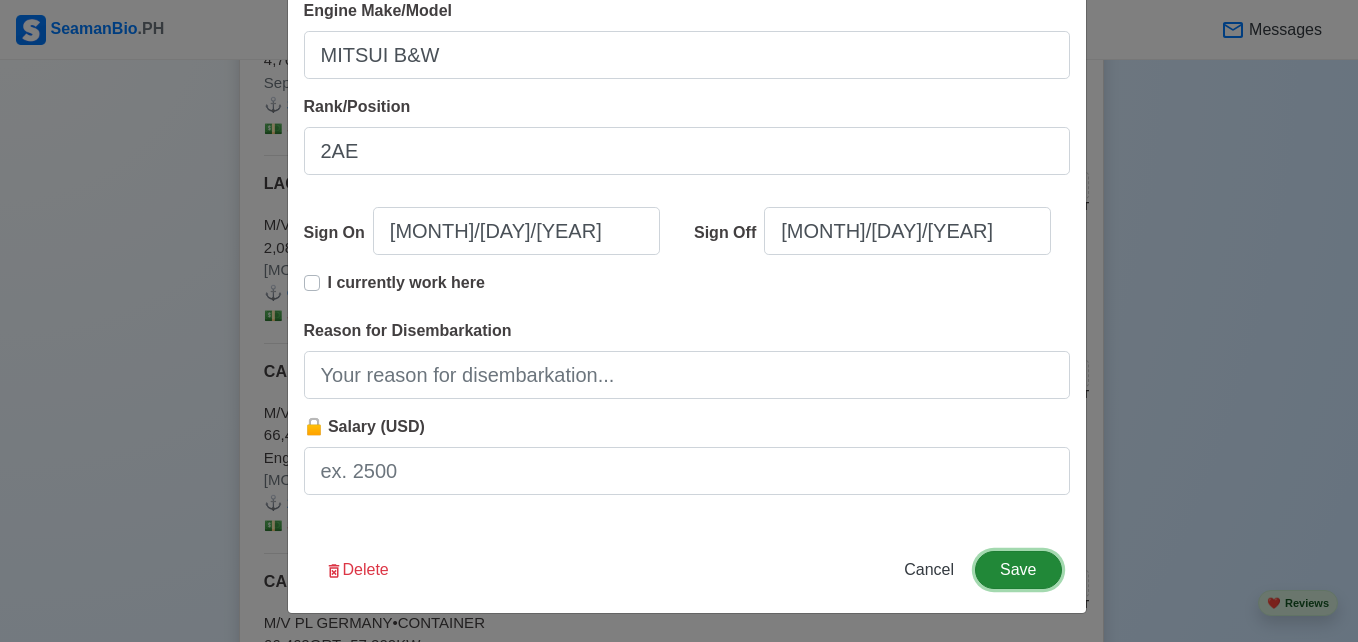 click on "Save" at bounding box center (1018, 570) 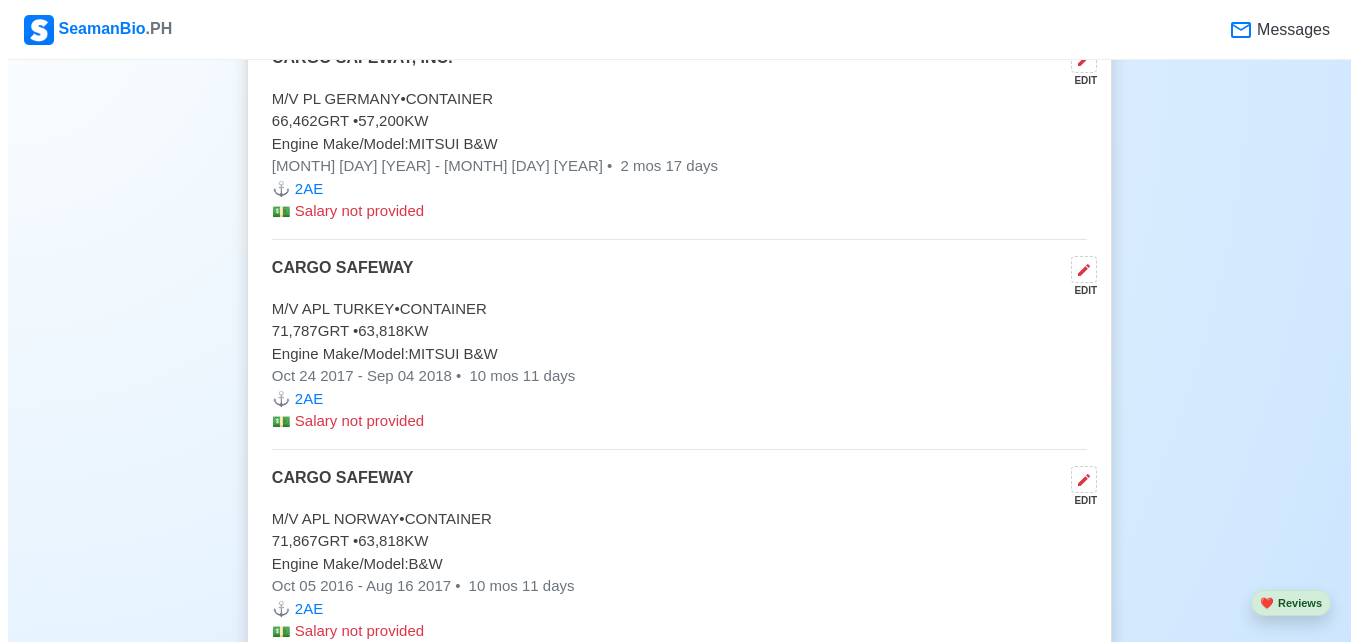 scroll, scrollTop: 7229, scrollLeft: 0, axis: vertical 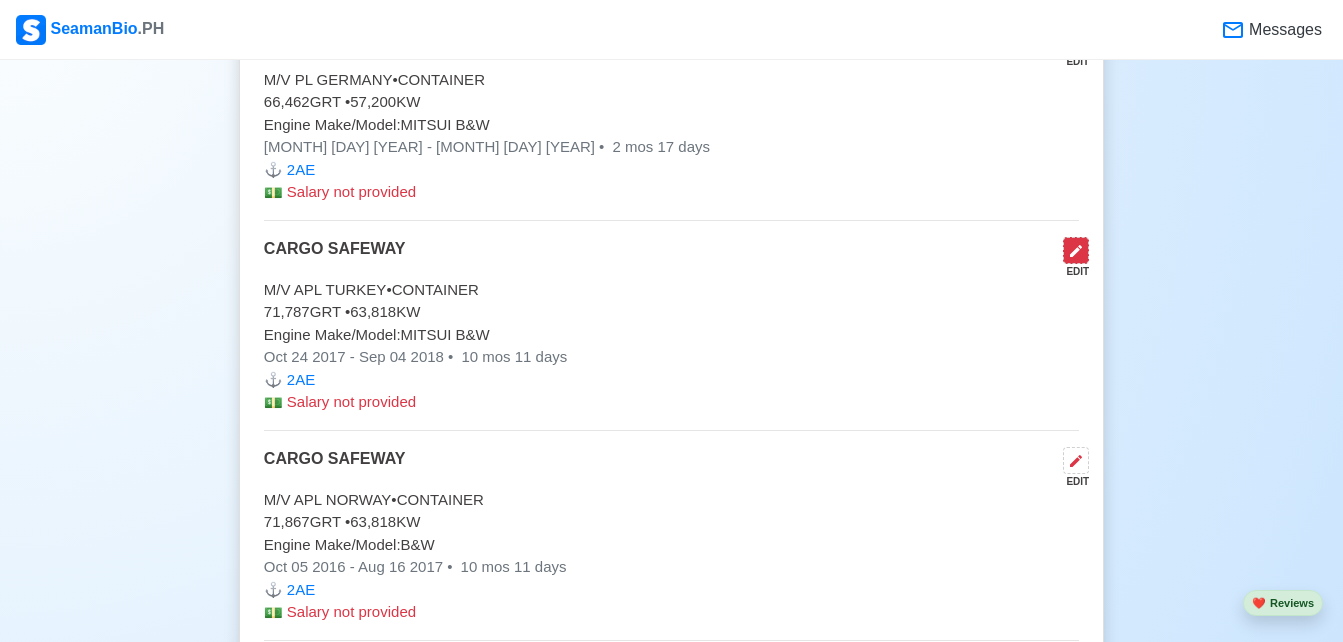 click at bounding box center [1076, 250] 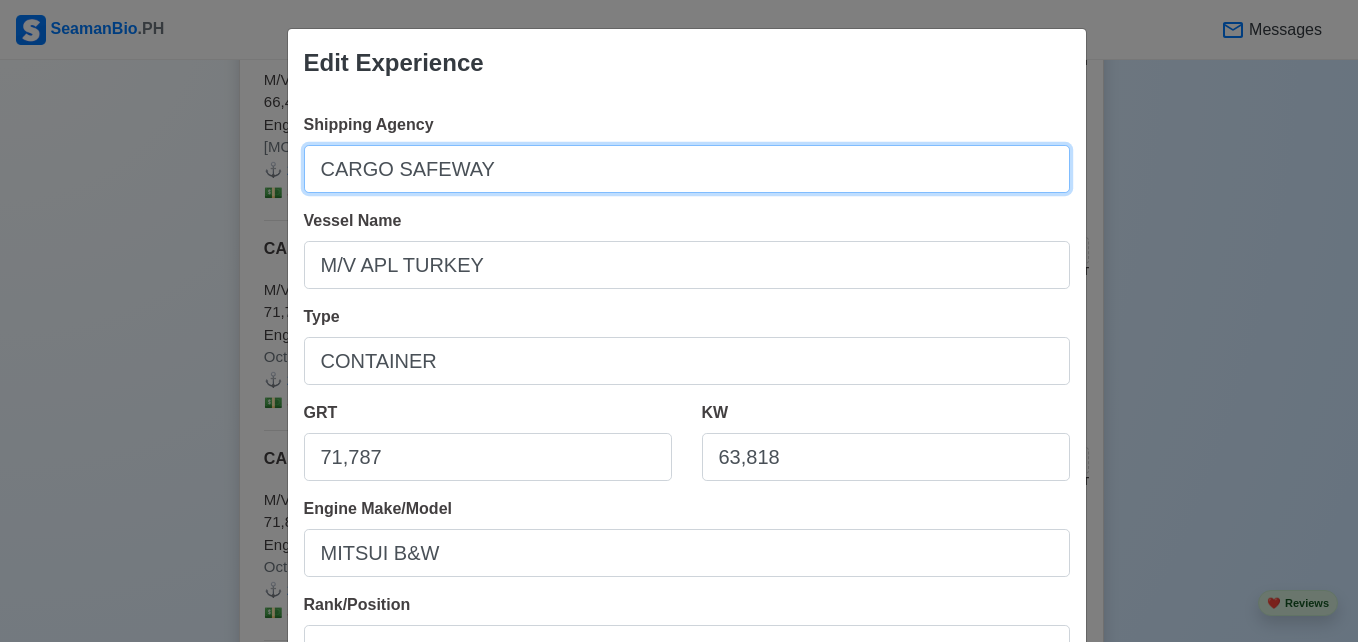 click on "CARGO SAFEWAY" at bounding box center [687, 169] 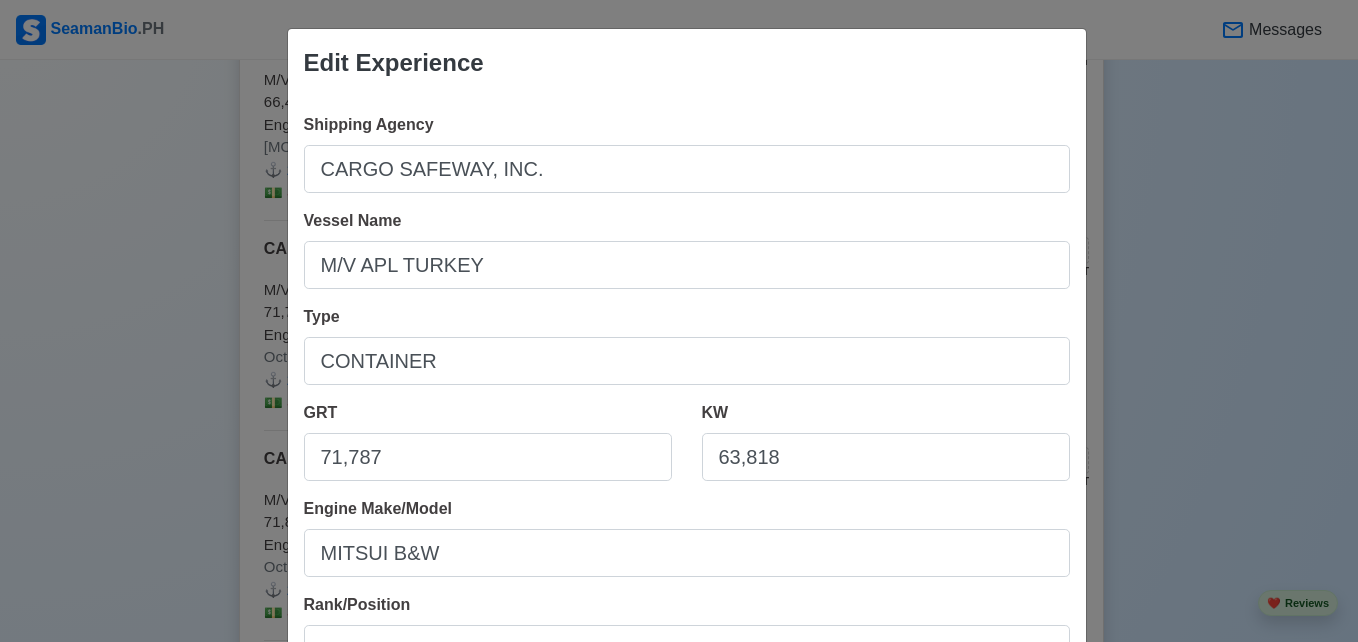 scroll, scrollTop: 498, scrollLeft: 0, axis: vertical 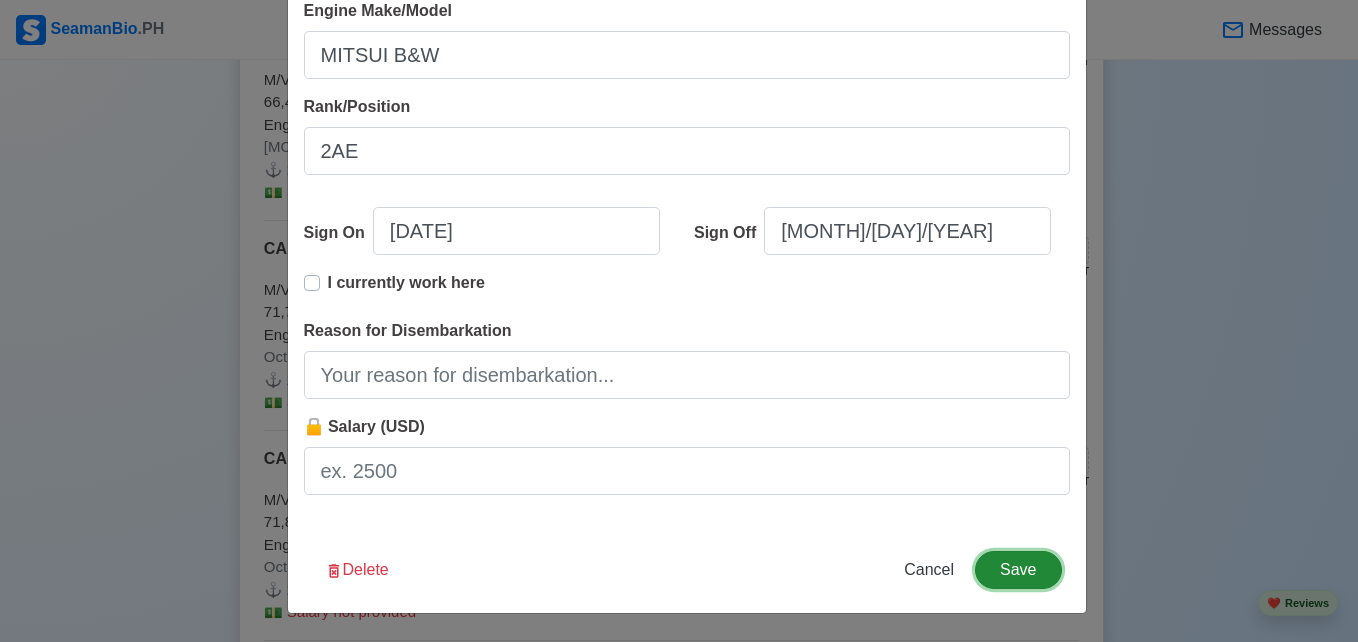 click on "Save" at bounding box center [1018, 570] 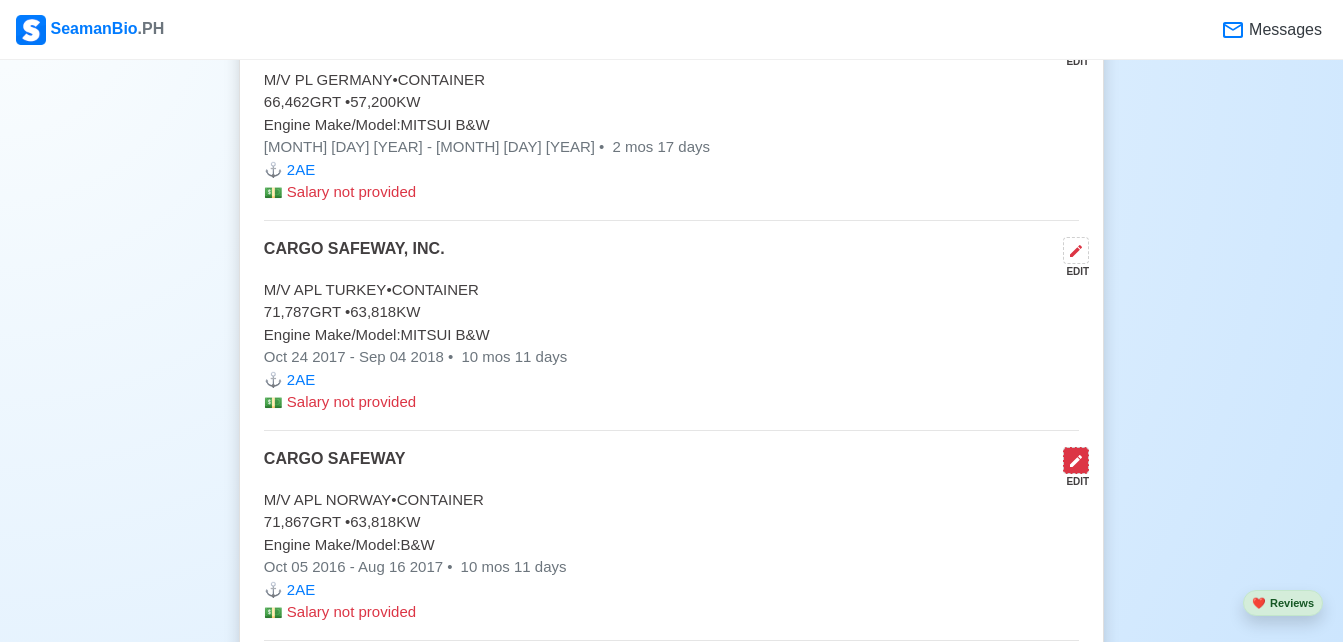click 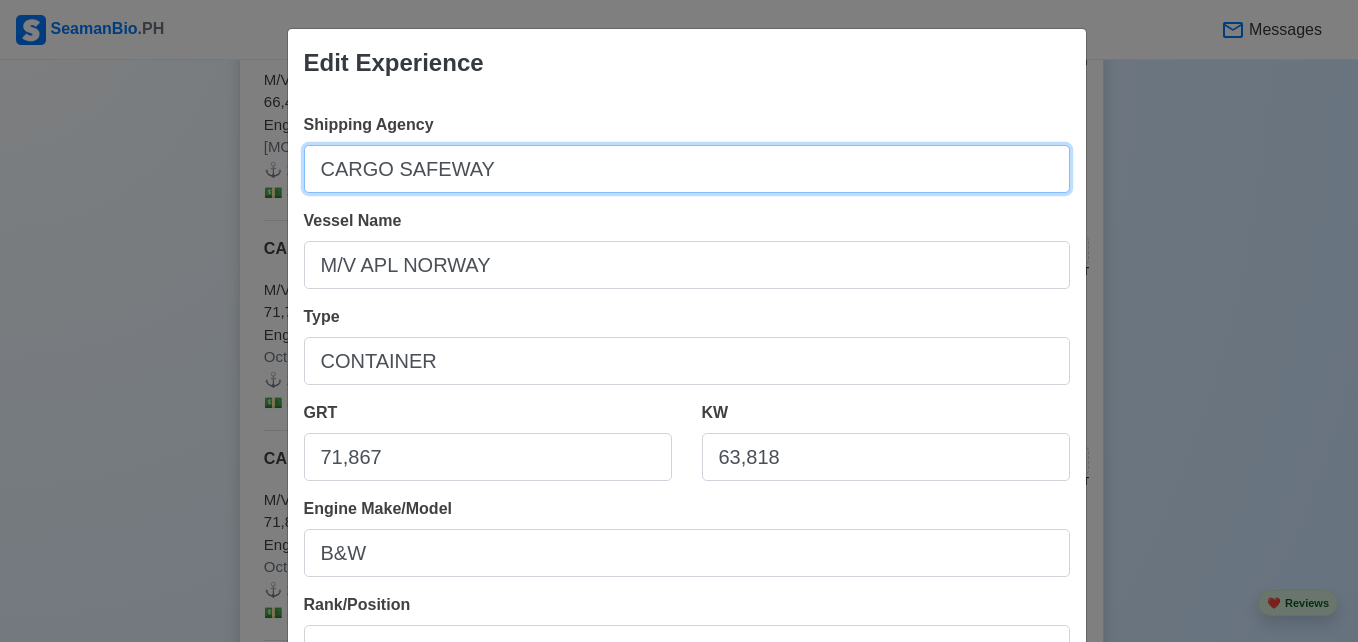 click on "CARGO SAFEWAY" at bounding box center (687, 169) 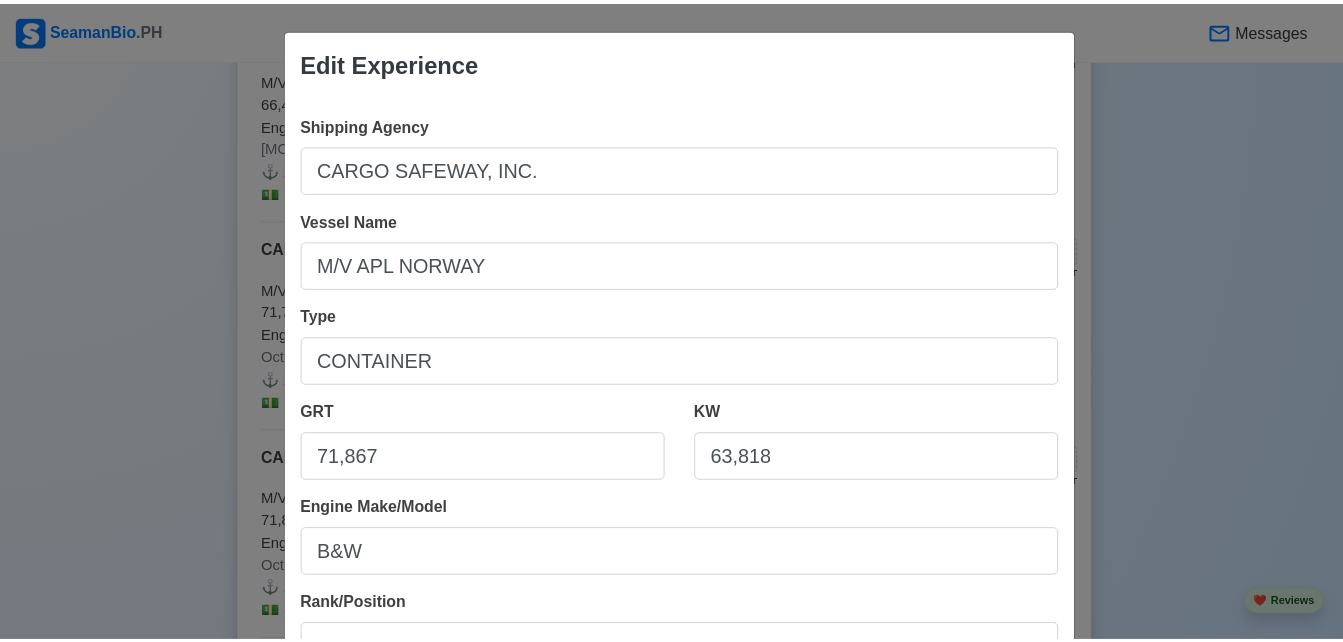 scroll, scrollTop: 498, scrollLeft: 0, axis: vertical 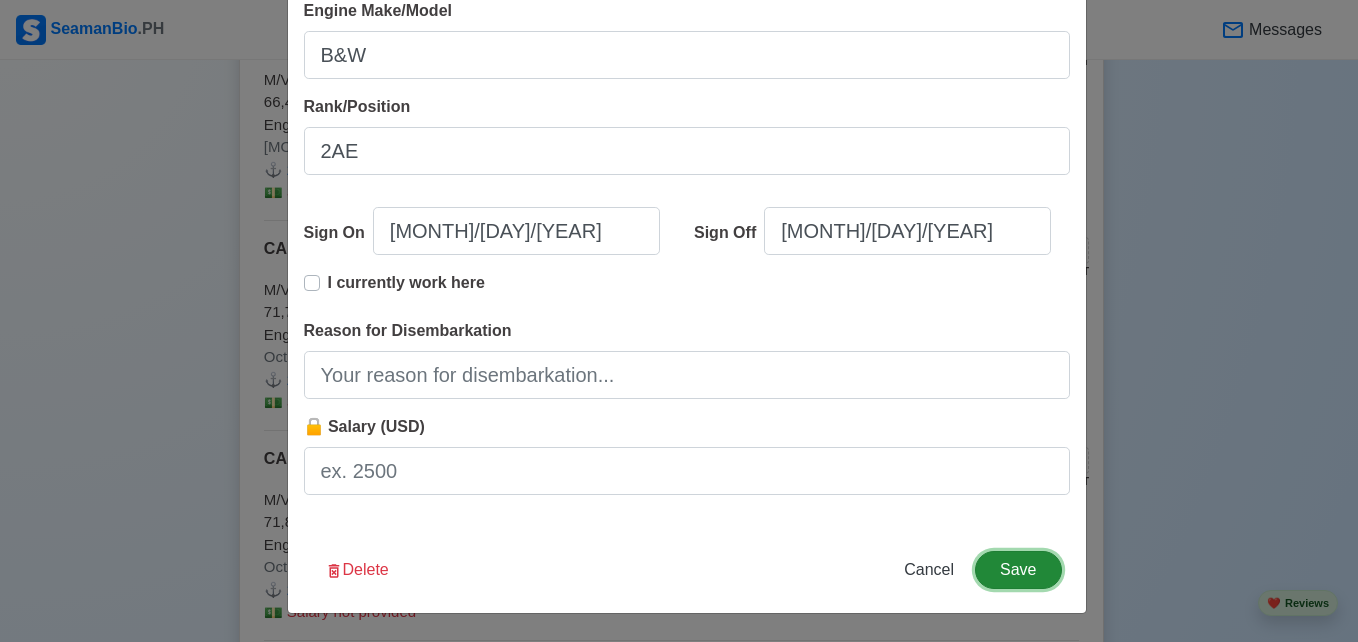 click on "Save" at bounding box center (1018, 570) 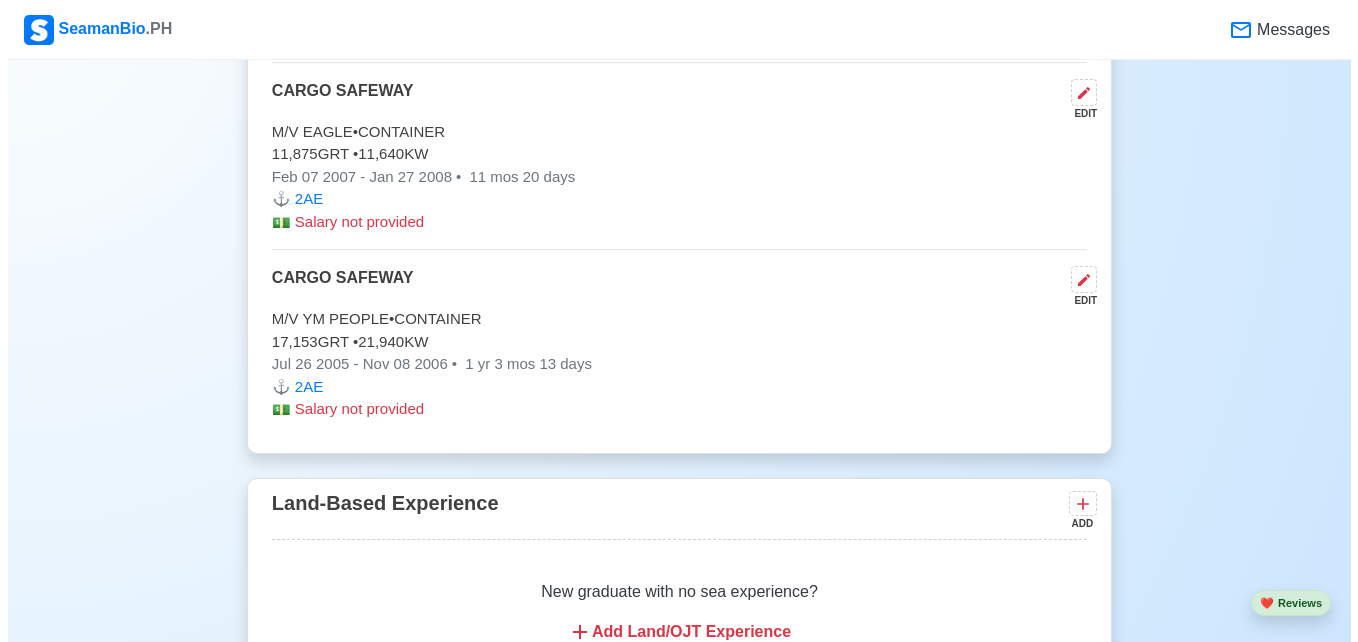 scroll, scrollTop: 9198, scrollLeft: 0, axis: vertical 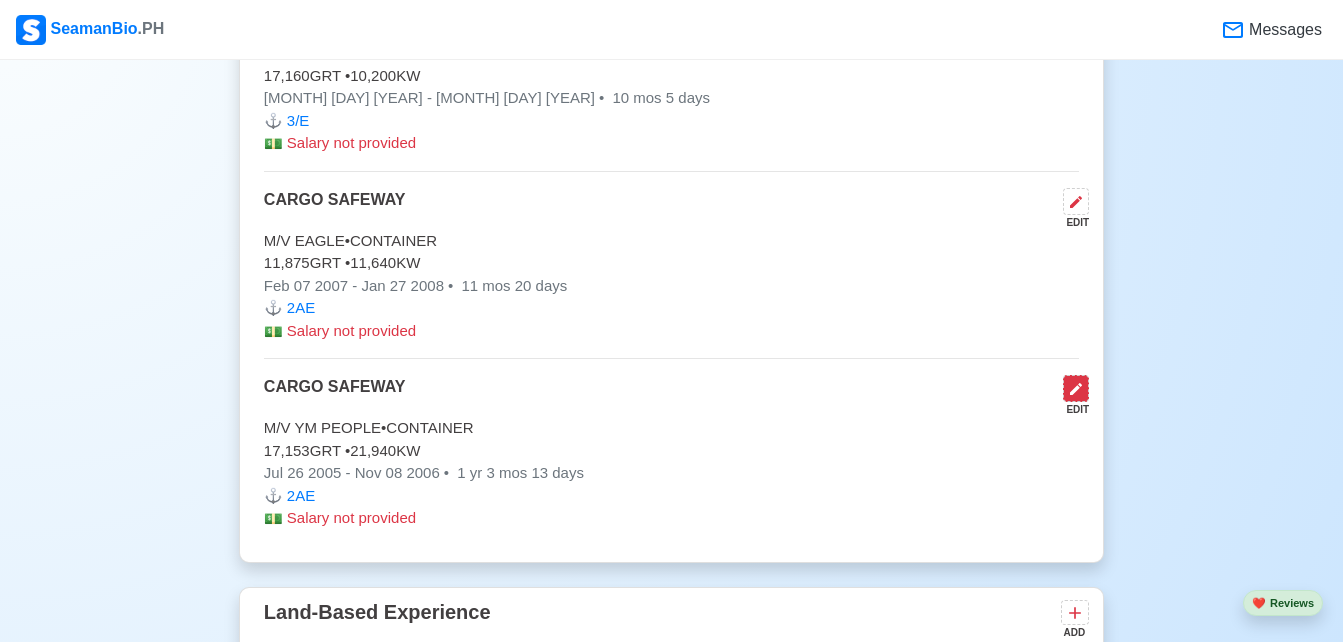 click at bounding box center (1076, 388) 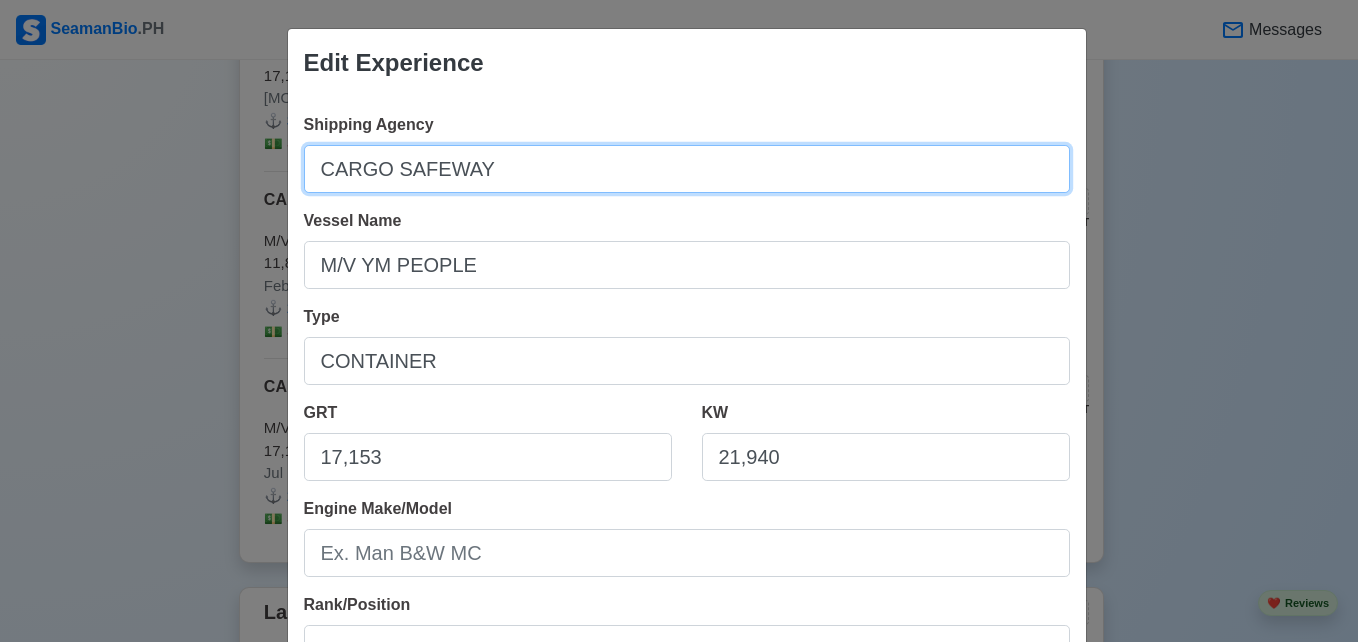 click on "CARGO SAFEWAY" at bounding box center (687, 169) 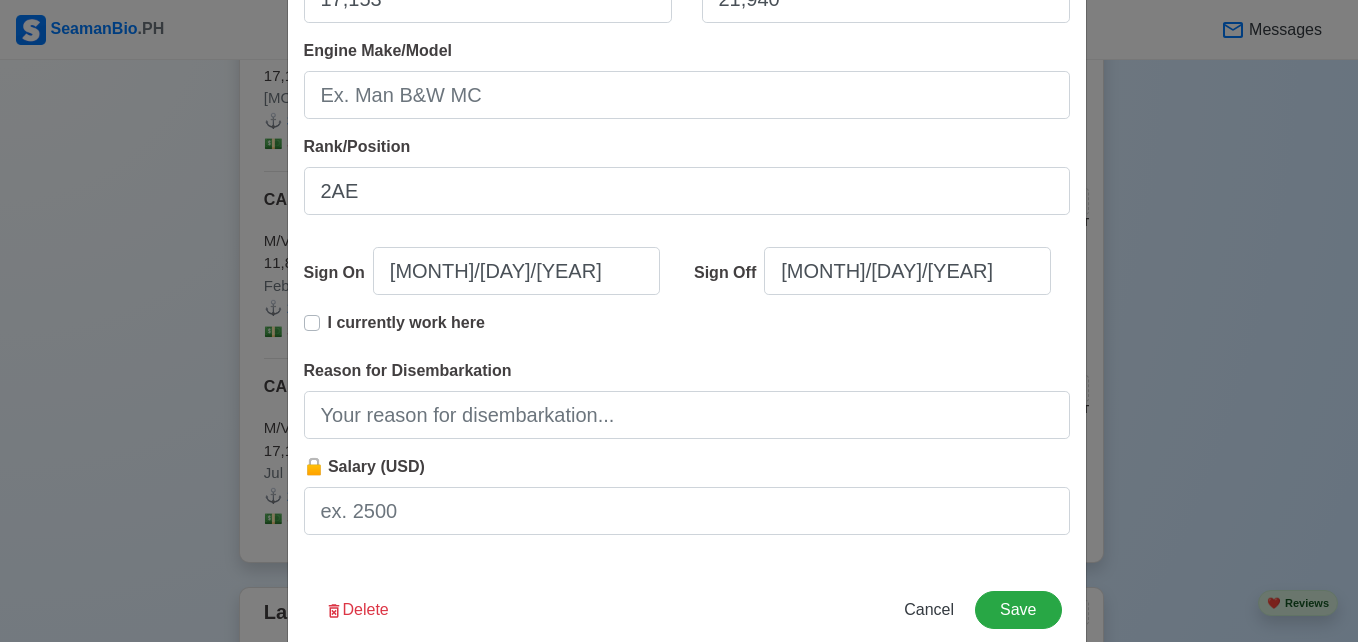 scroll, scrollTop: 498, scrollLeft: 0, axis: vertical 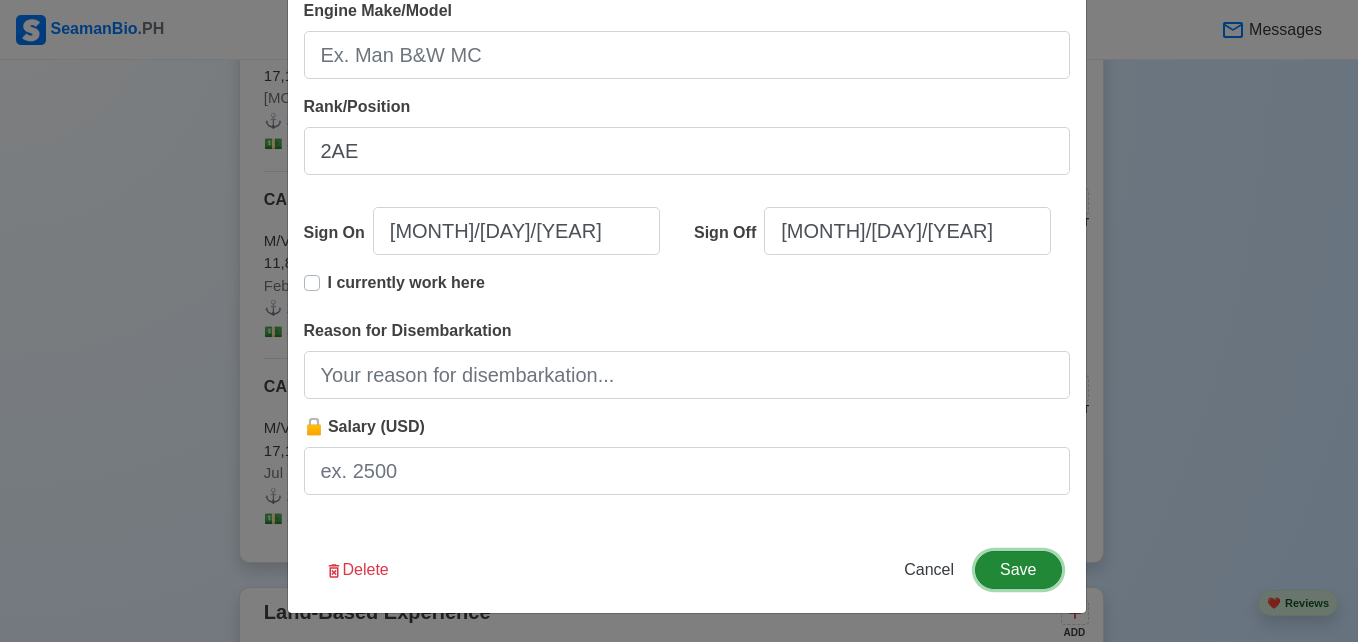 click on "Save" at bounding box center (1018, 570) 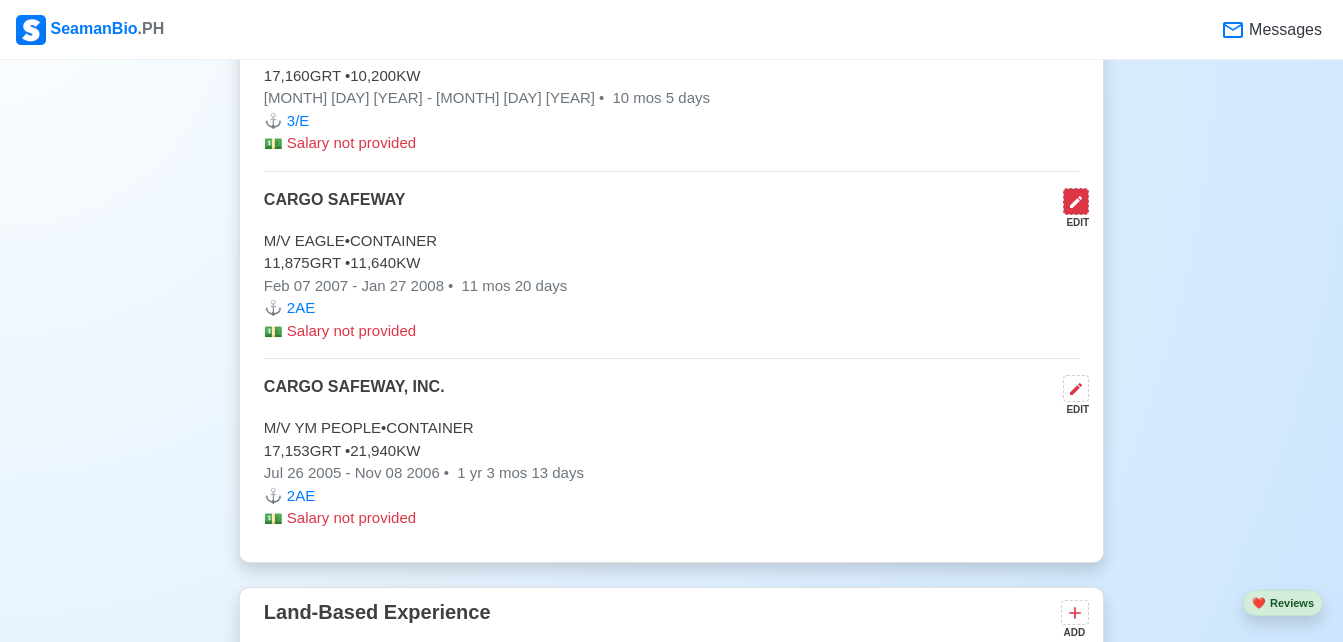 click 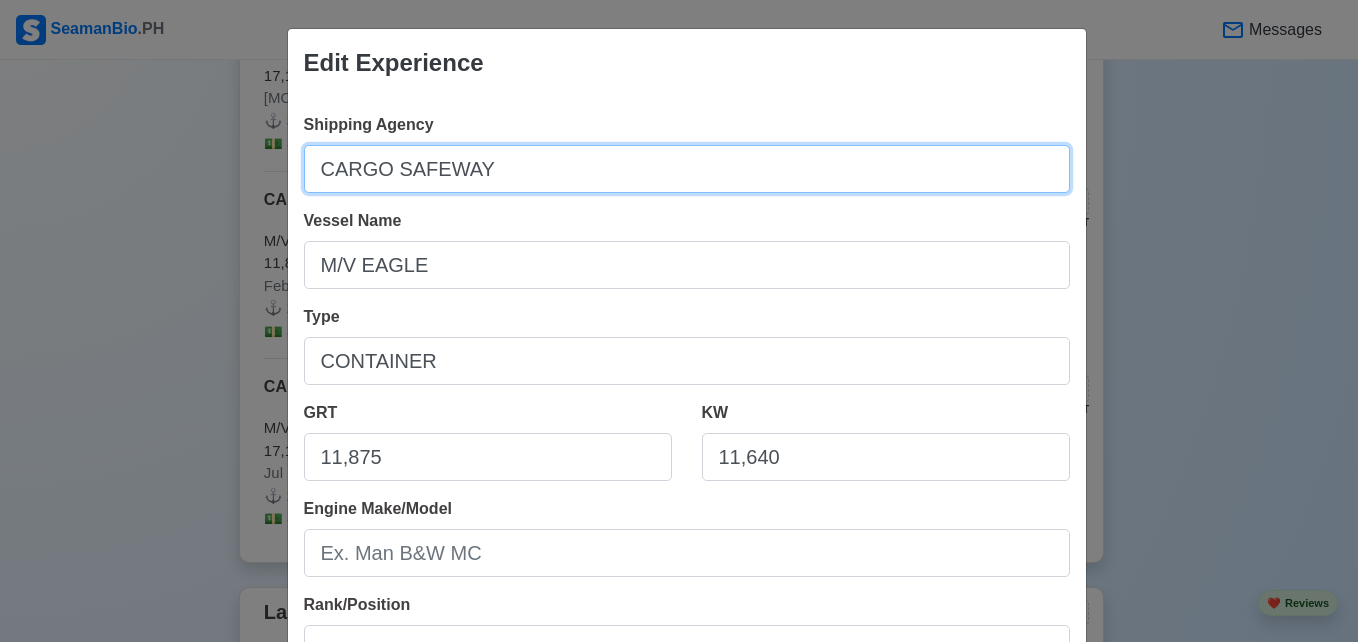 click on "CARGO SAFEWAY" at bounding box center [687, 169] 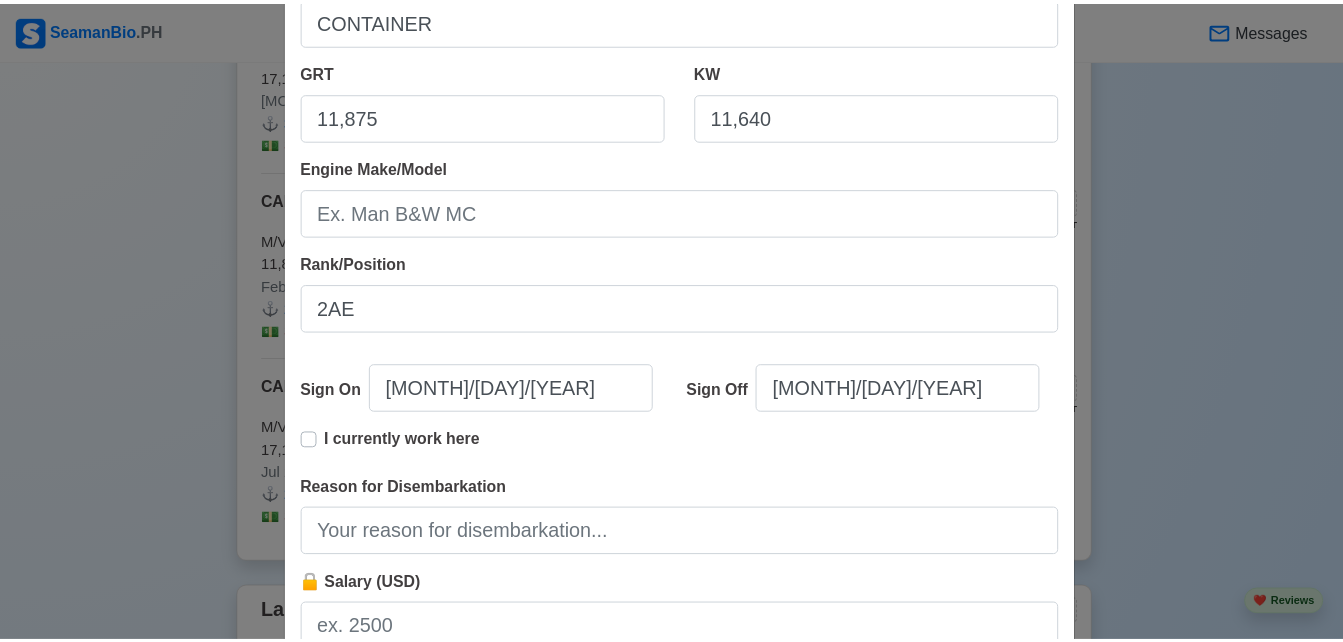 scroll, scrollTop: 498, scrollLeft: 0, axis: vertical 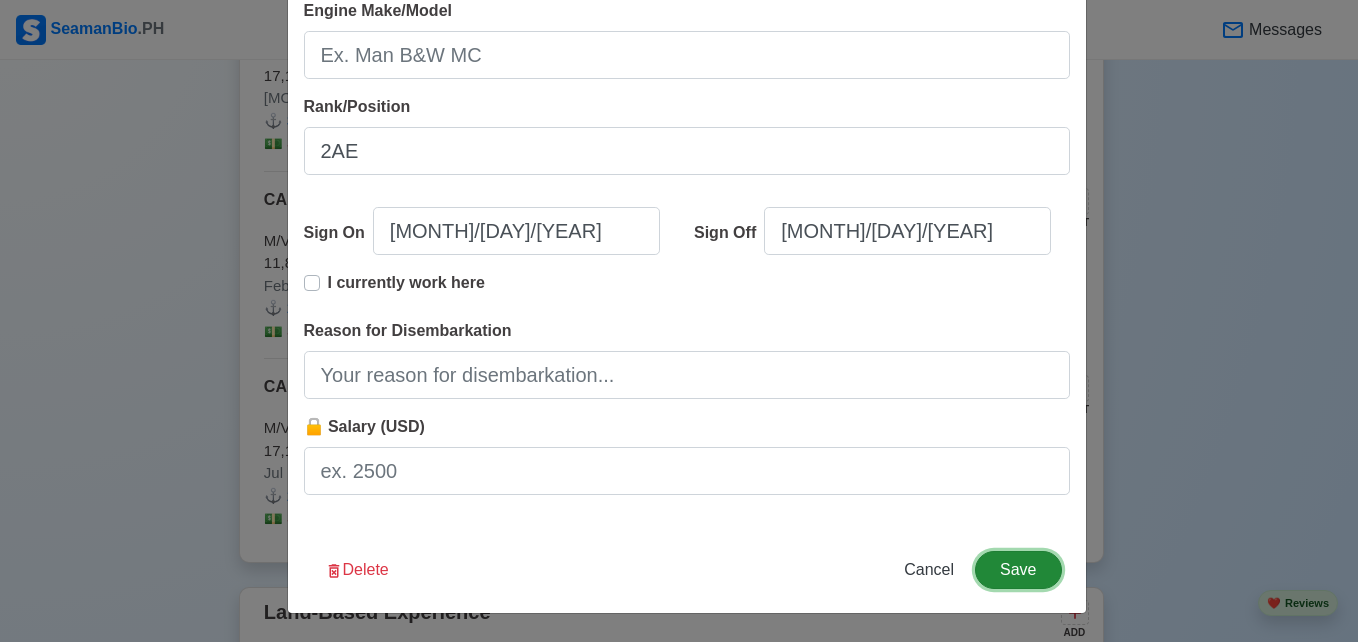 click on "Save" at bounding box center (1018, 570) 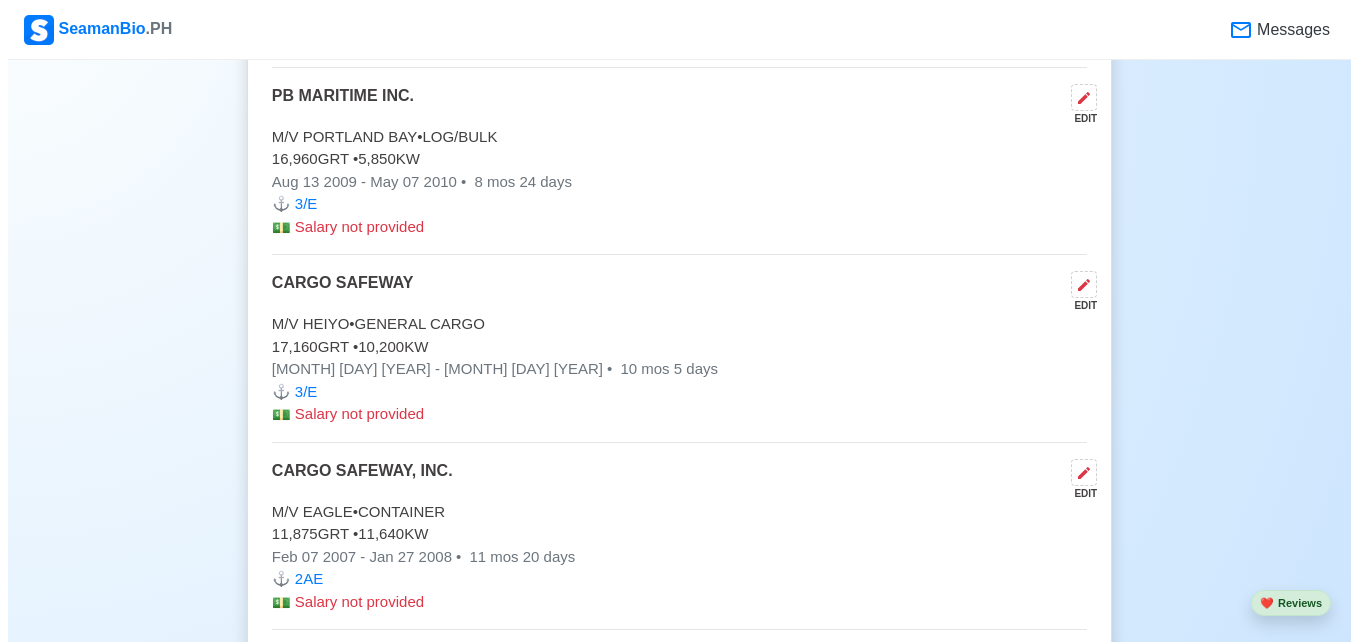 scroll, scrollTop: 8837, scrollLeft: 0, axis: vertical 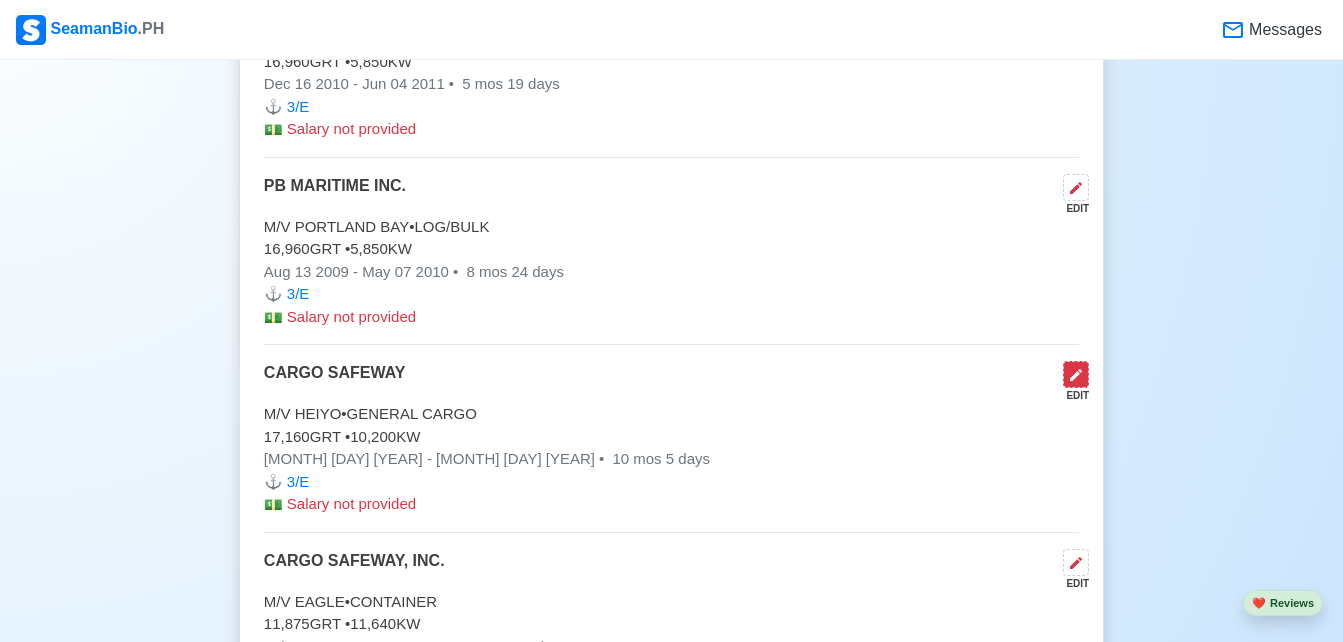 click 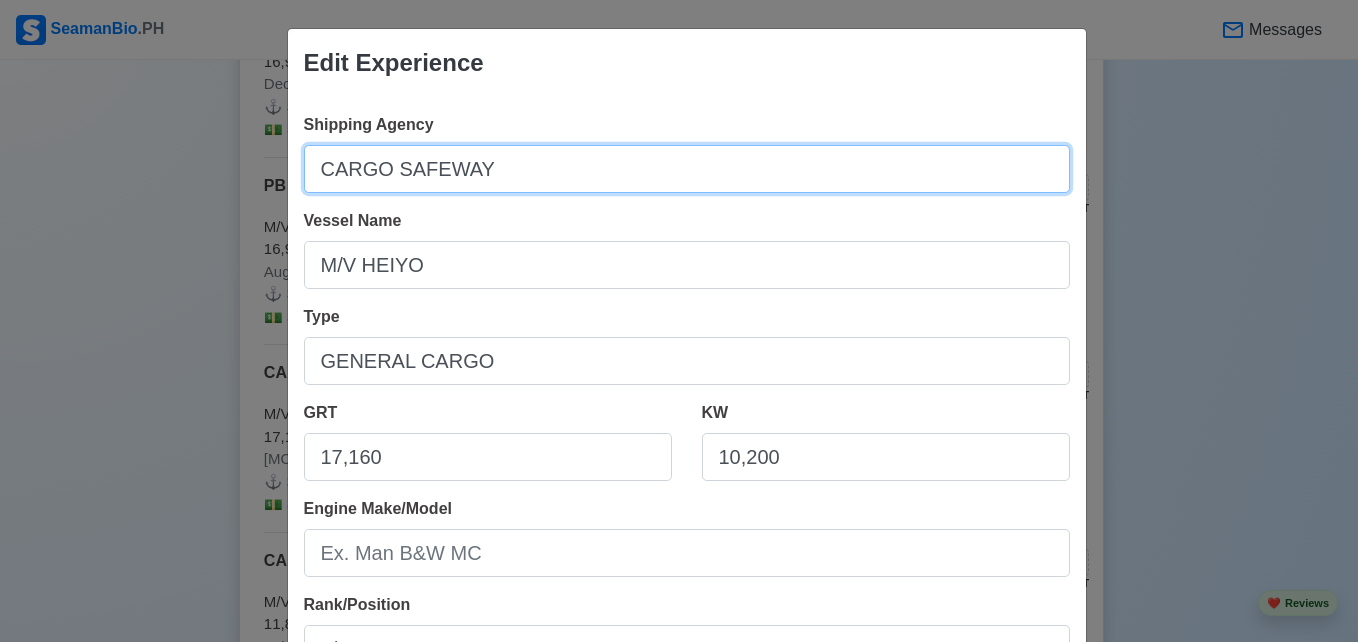 click on "CARGO SAFEWAY" at bounding box center (687, 169) 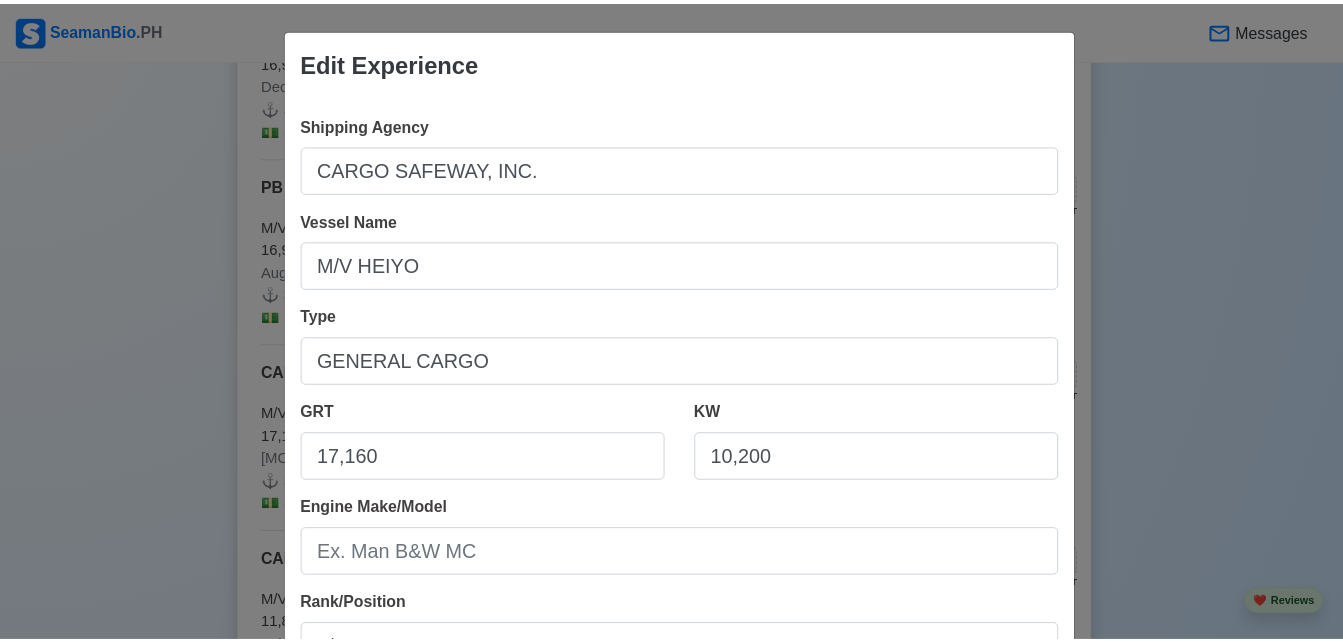 scroll, scrollTop: 498, scrollLeft: 0, axis: vertical 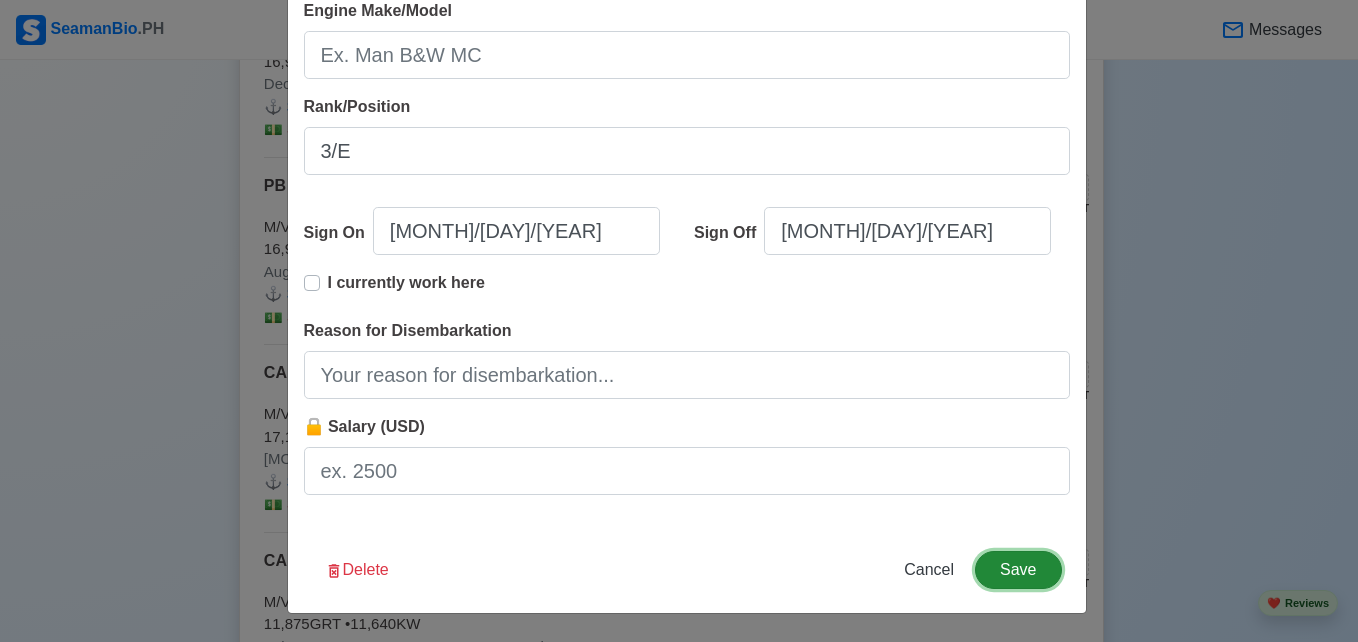 click on "Save" at bounding box center [1018, 570] 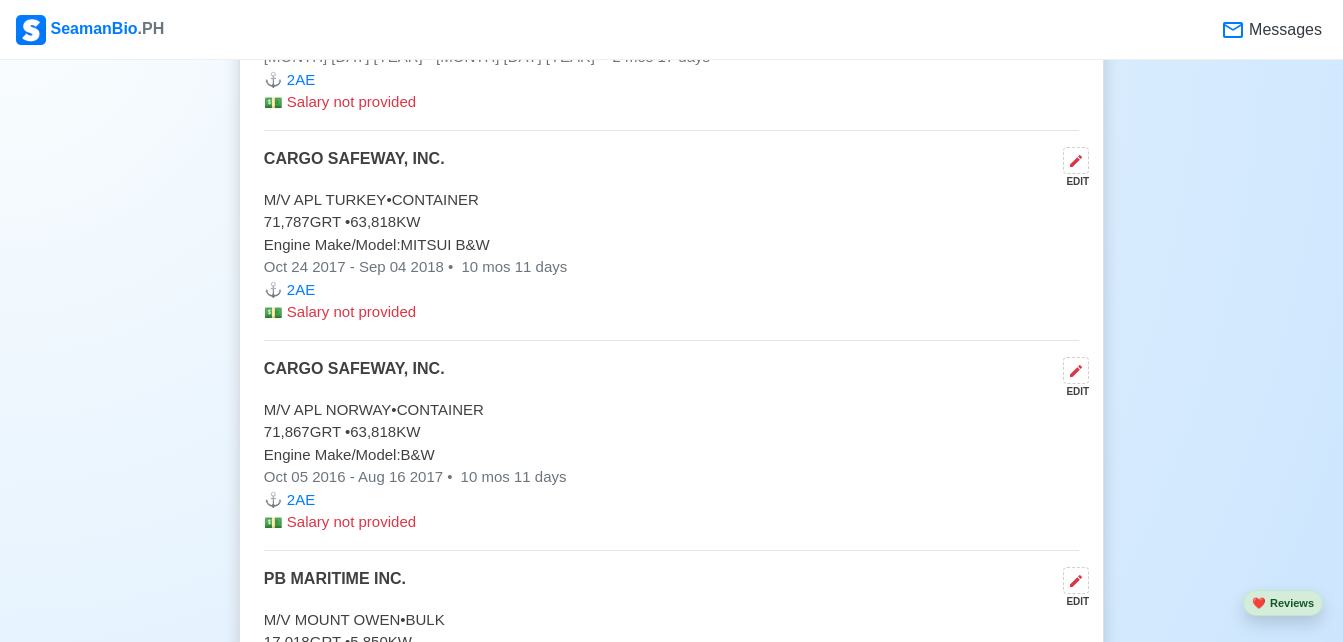 scroll, scrollTop: 7301, scrollLeft: 0, axis: vertical 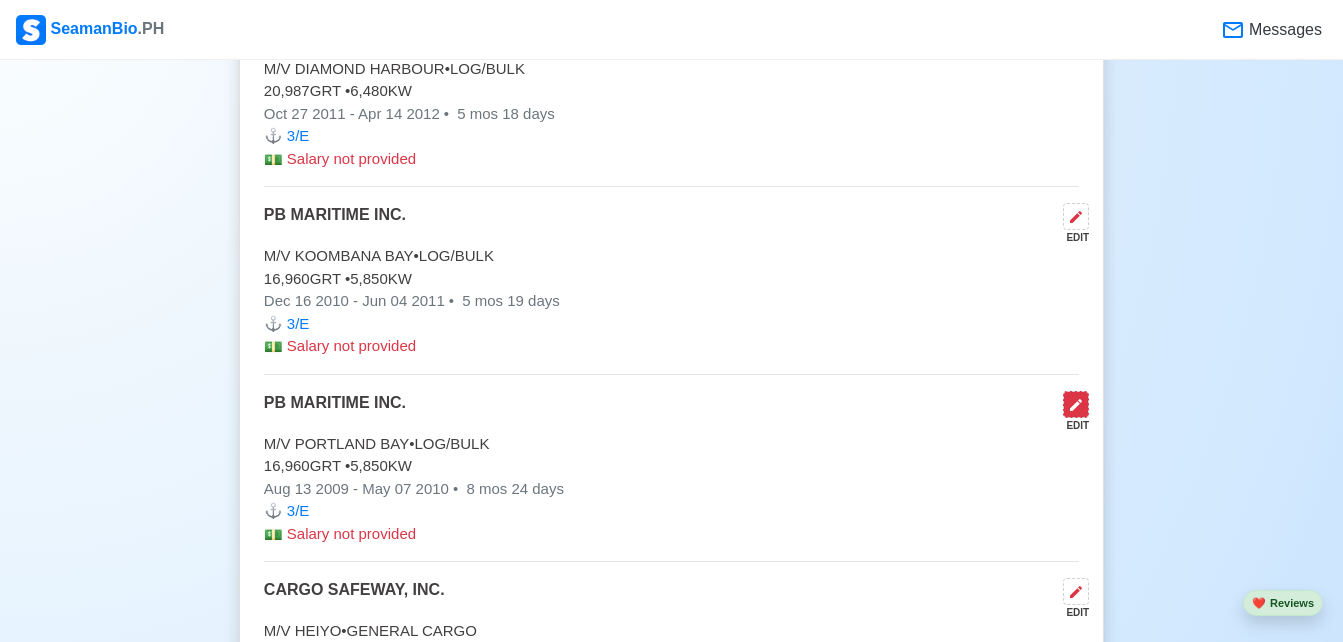click 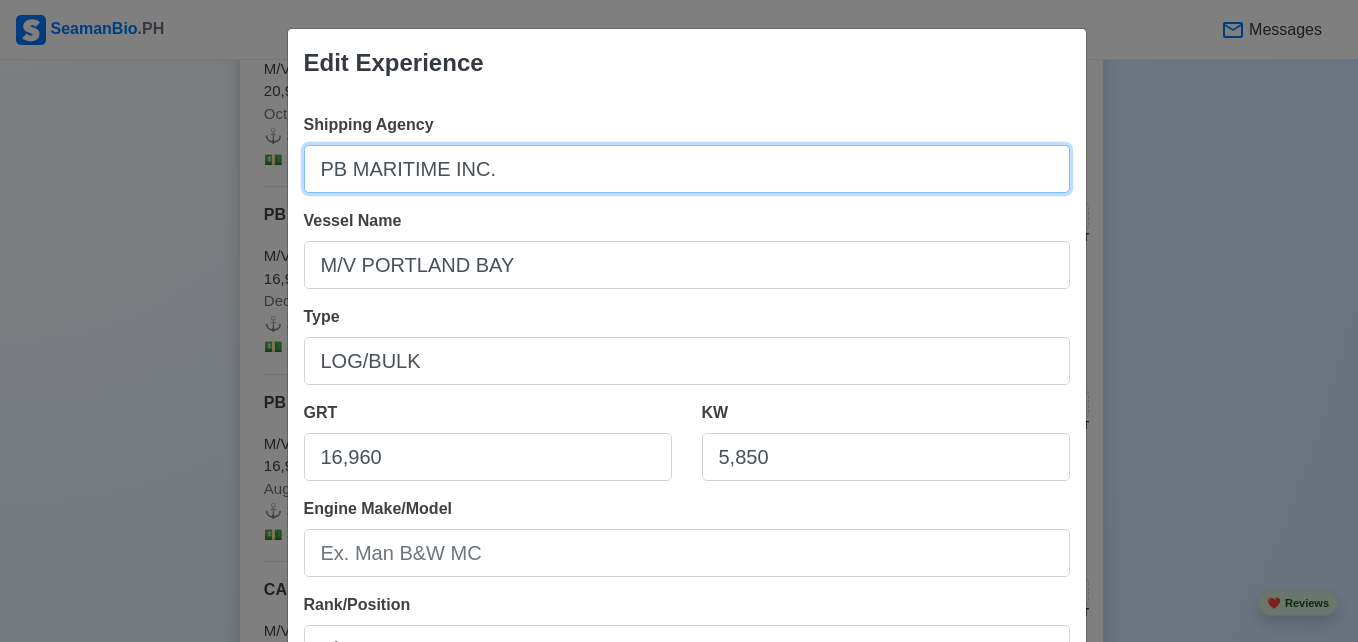 click on "PB MARITIME INC." at bounding box center (687, 169) 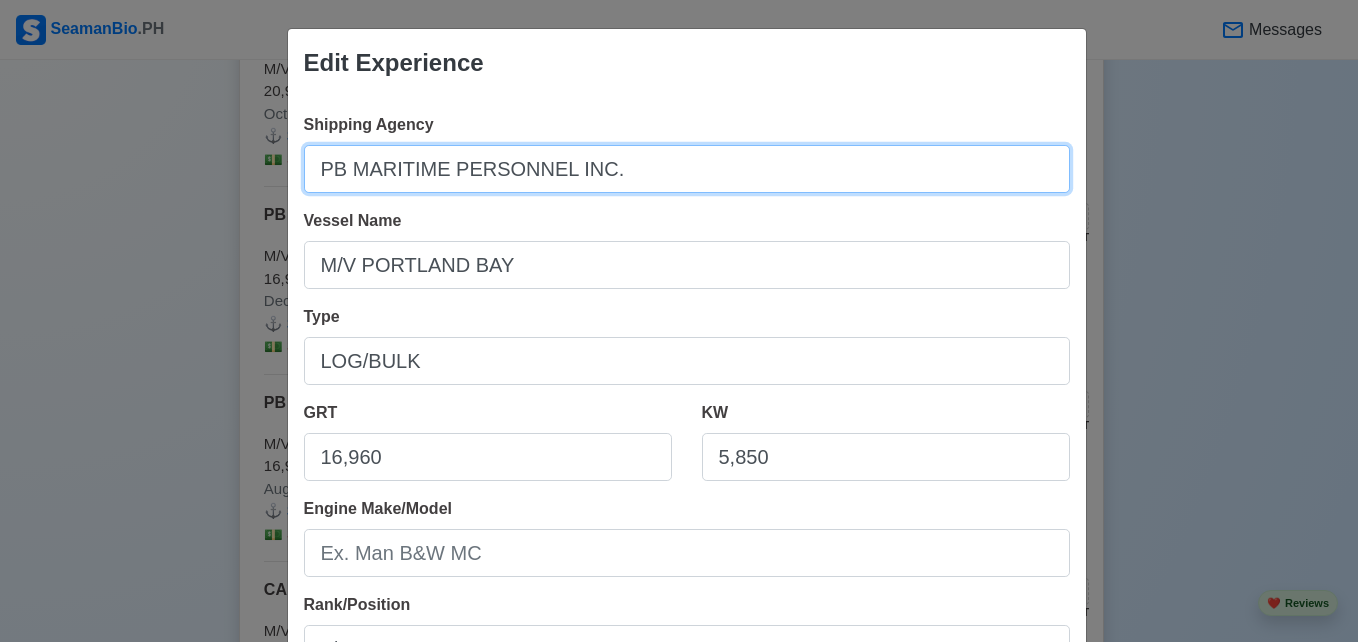 drag, startPoint x: 621, startPoint y: 164, endPoint x: 307, endPoint y: 169, distance: 314.0398 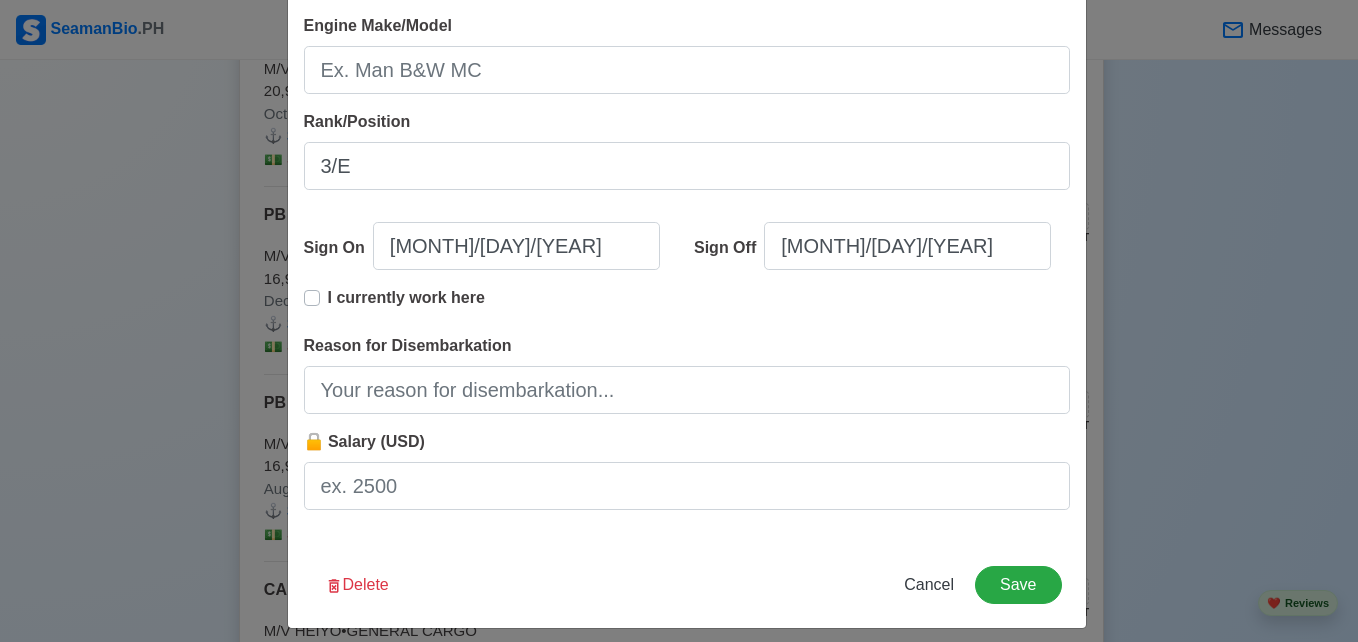 scroll, scrollTop: 488, scrollLeft: 0, axis: vertical 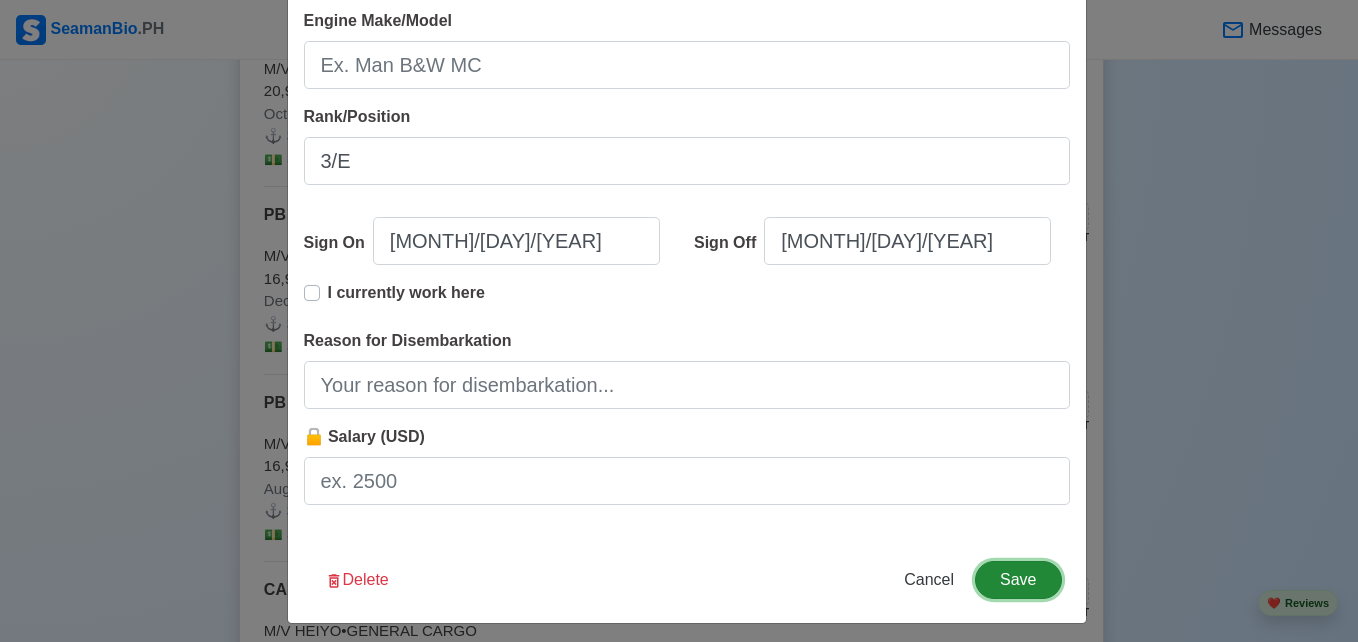 click on "Save" at bounding box center [1018, 580] 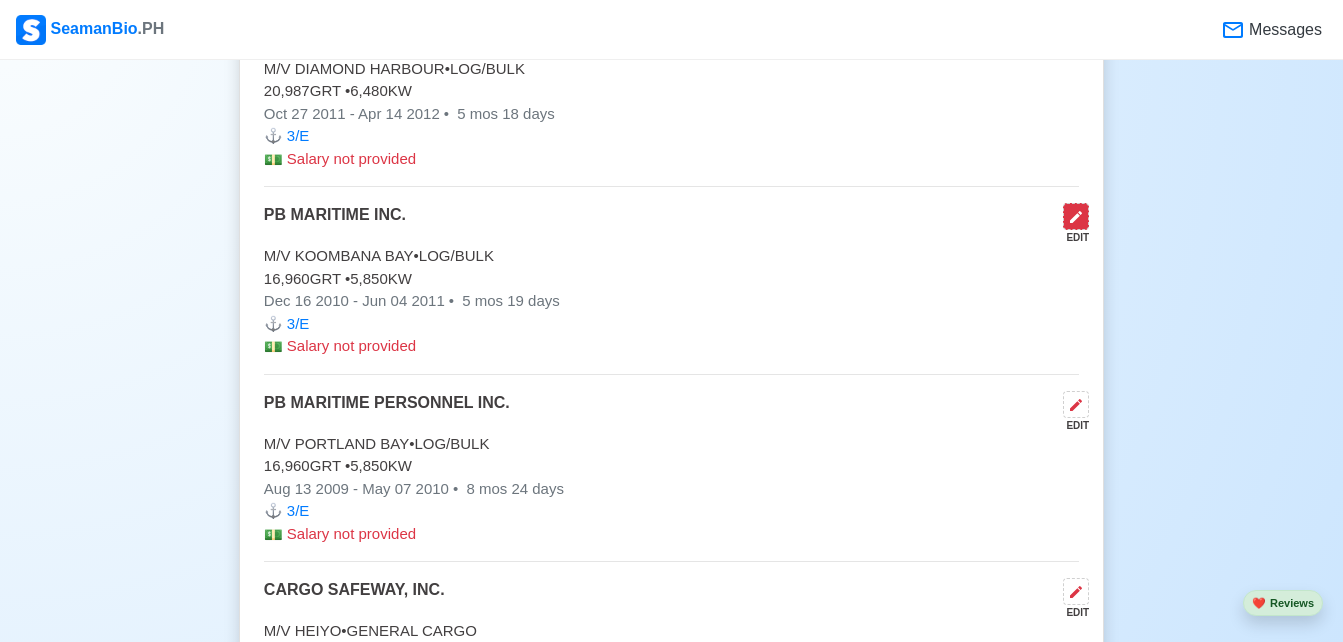 click at bounding box center (1076, 216) 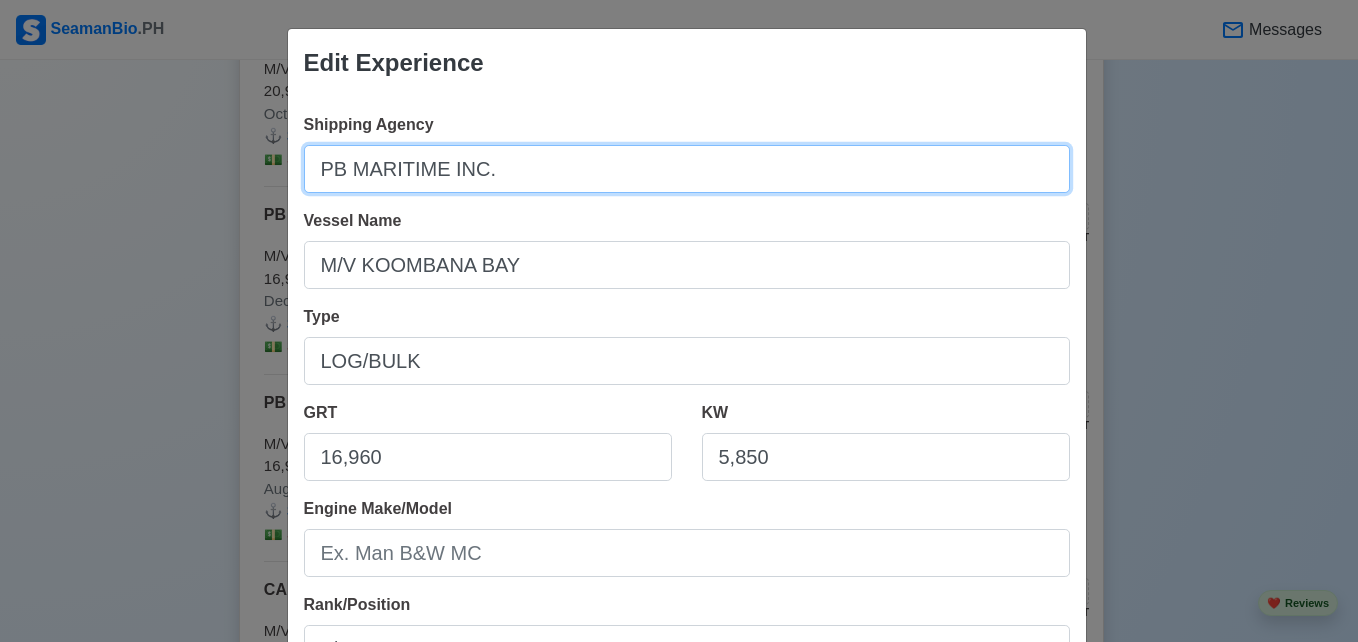 click on "PB MARITIME INC." at bounding box center [687, 169] 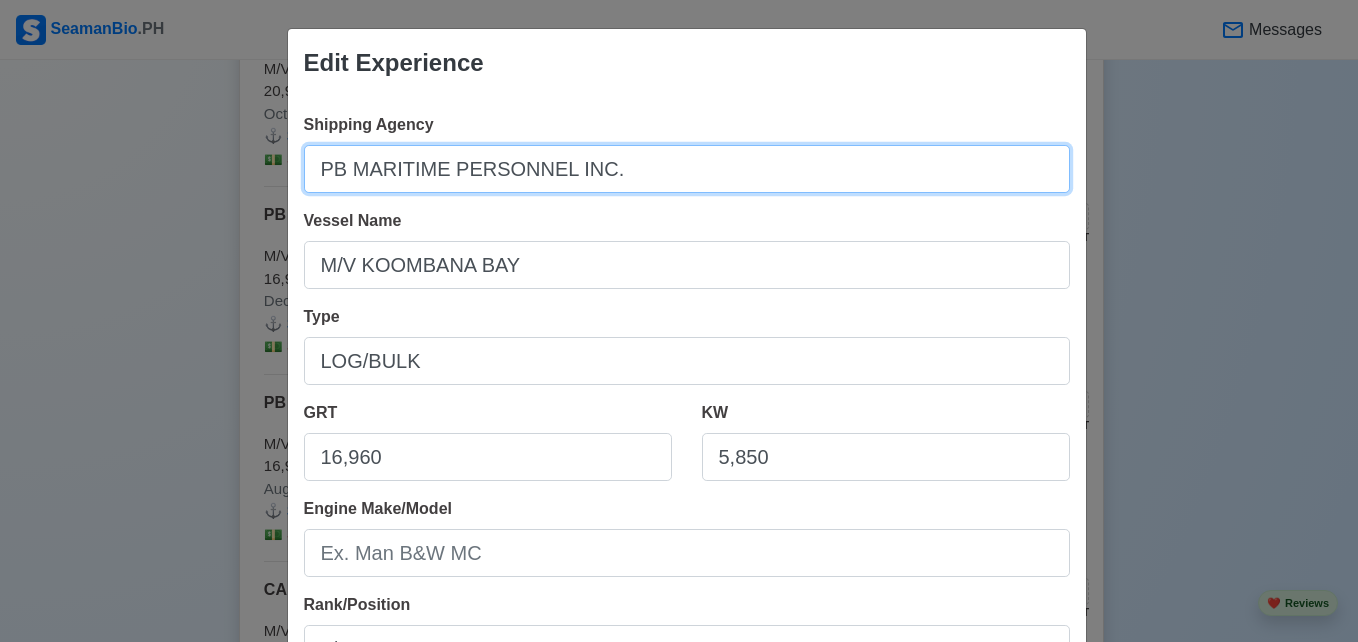 type on "PB MARITIME PERSONNEL INC." 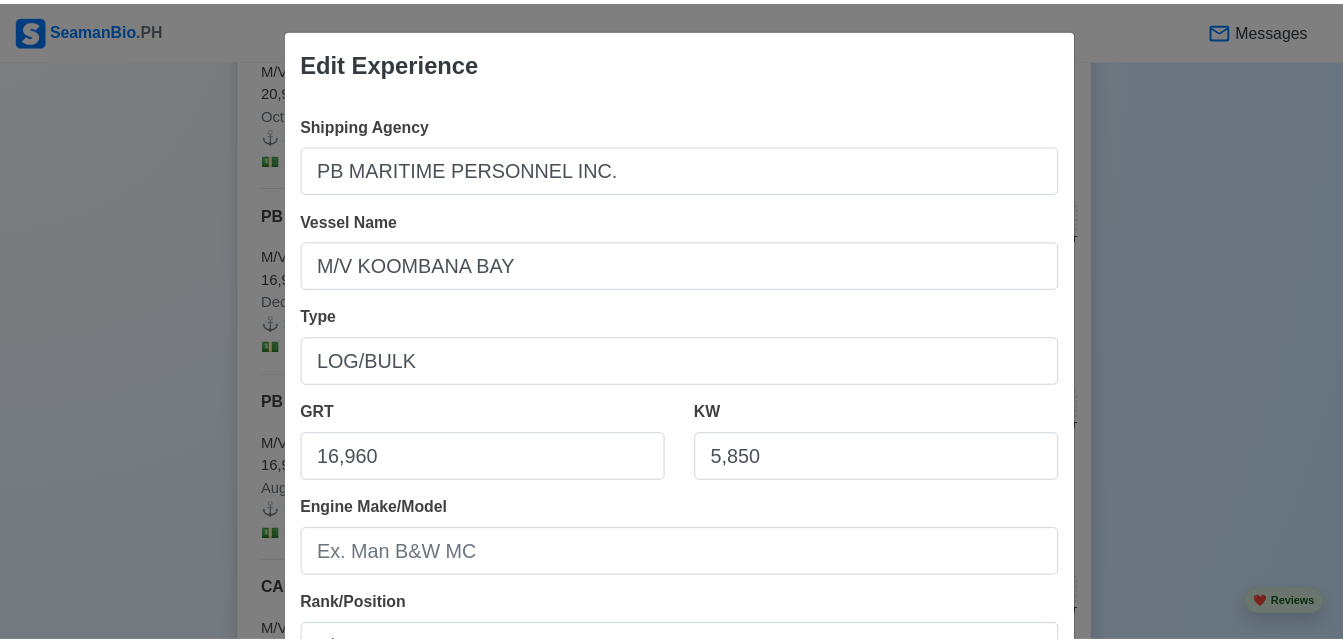 scroll, scrollTop: 498, scrollLeft: 0, axis: vertical 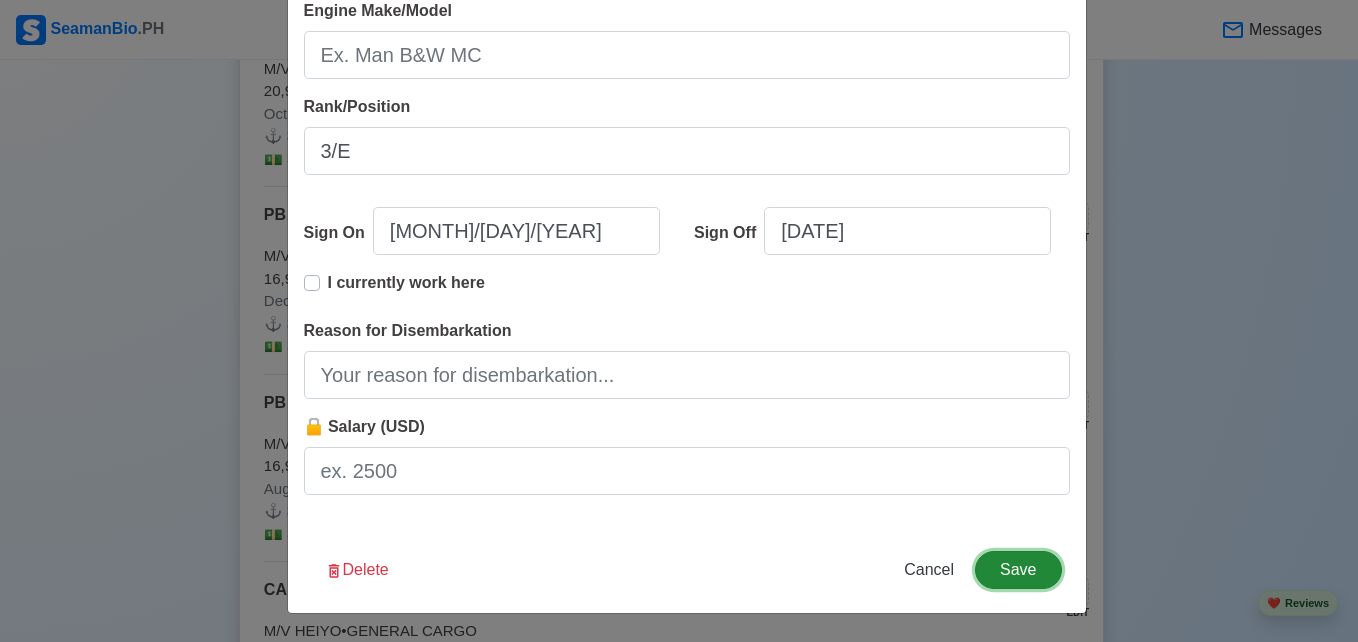click on "Save" at bounding box center (1018, 570) 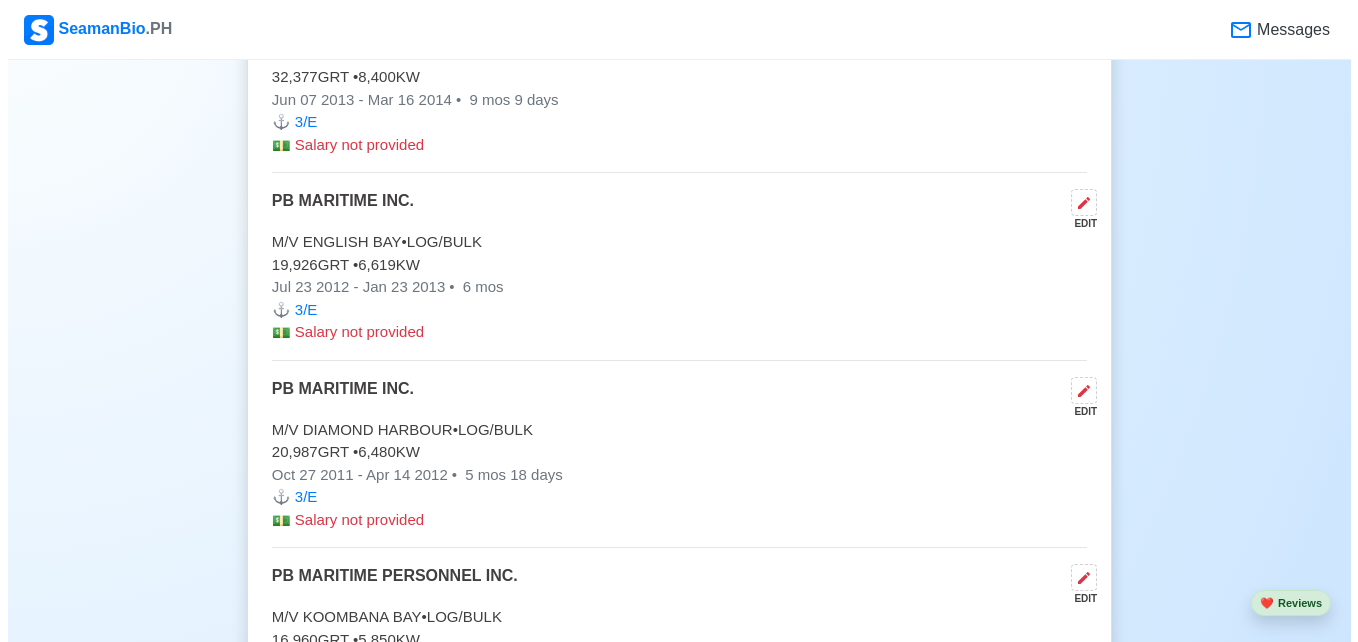 scroll, scrollTop: 8241, scrollLeft: 0, axis: vertical 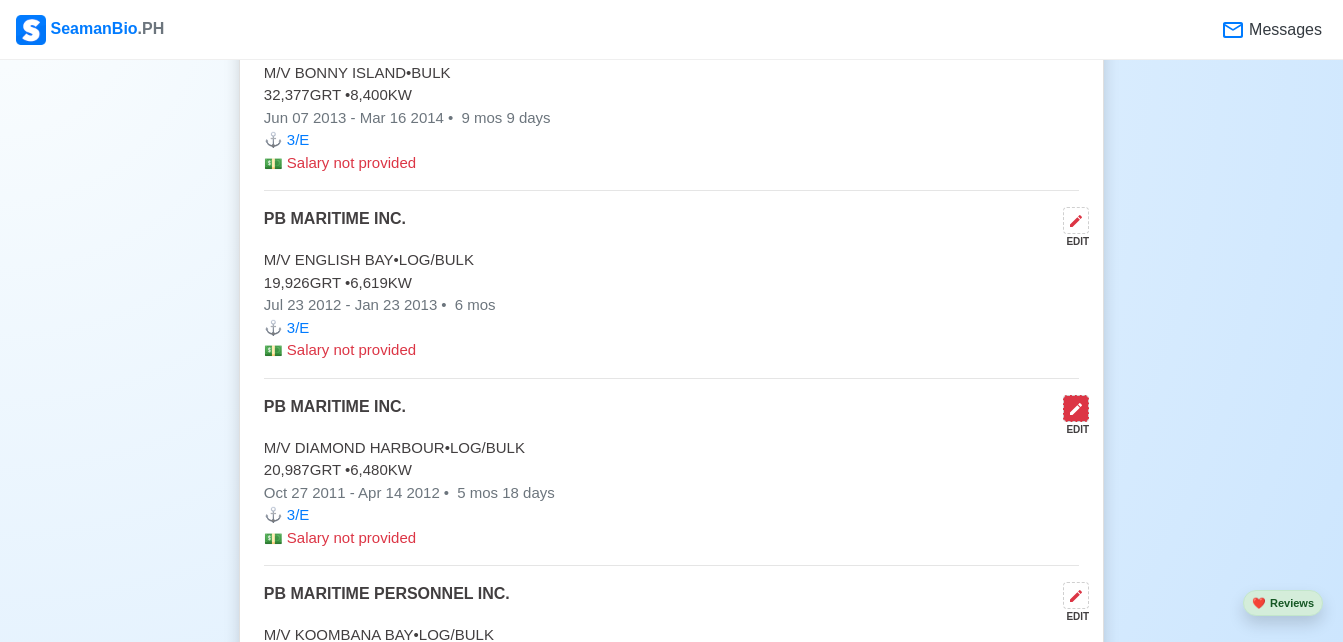 click 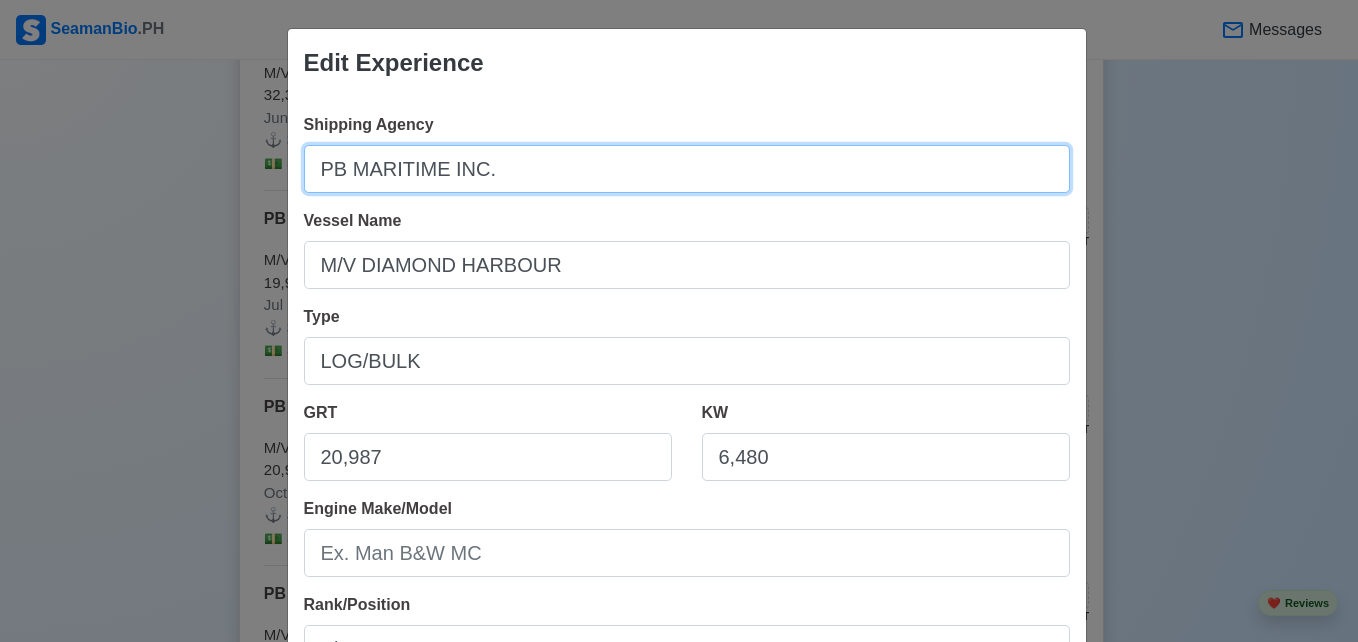 click on "PB MARITIME INC." at bounding box center [687, 169] 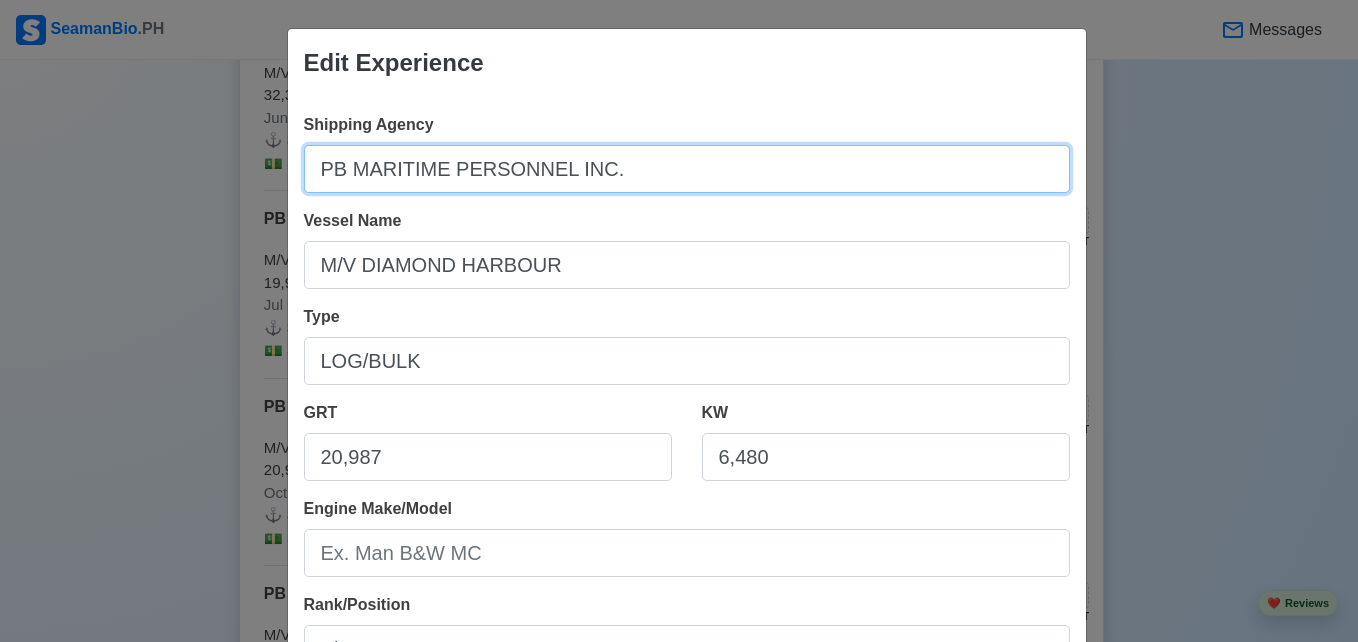 type on "PB MARITIME PERSONNEL INC." 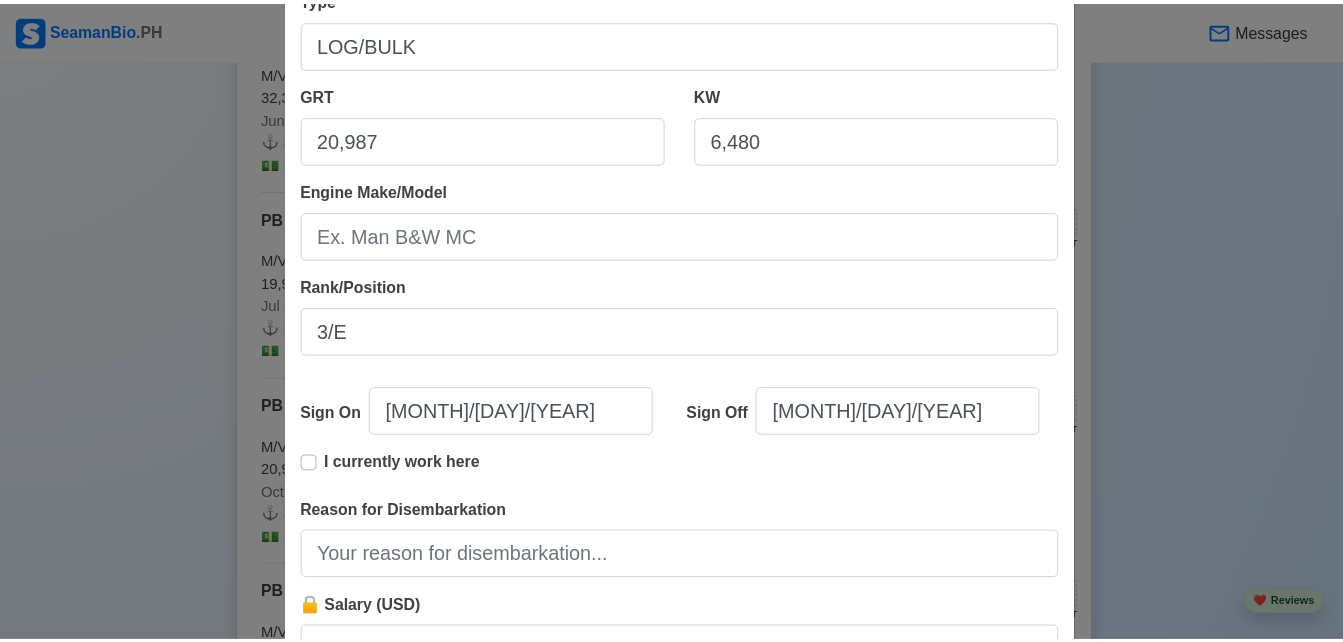scroll, scrollTop: 437, scrollLeft: 0, axis: vertical 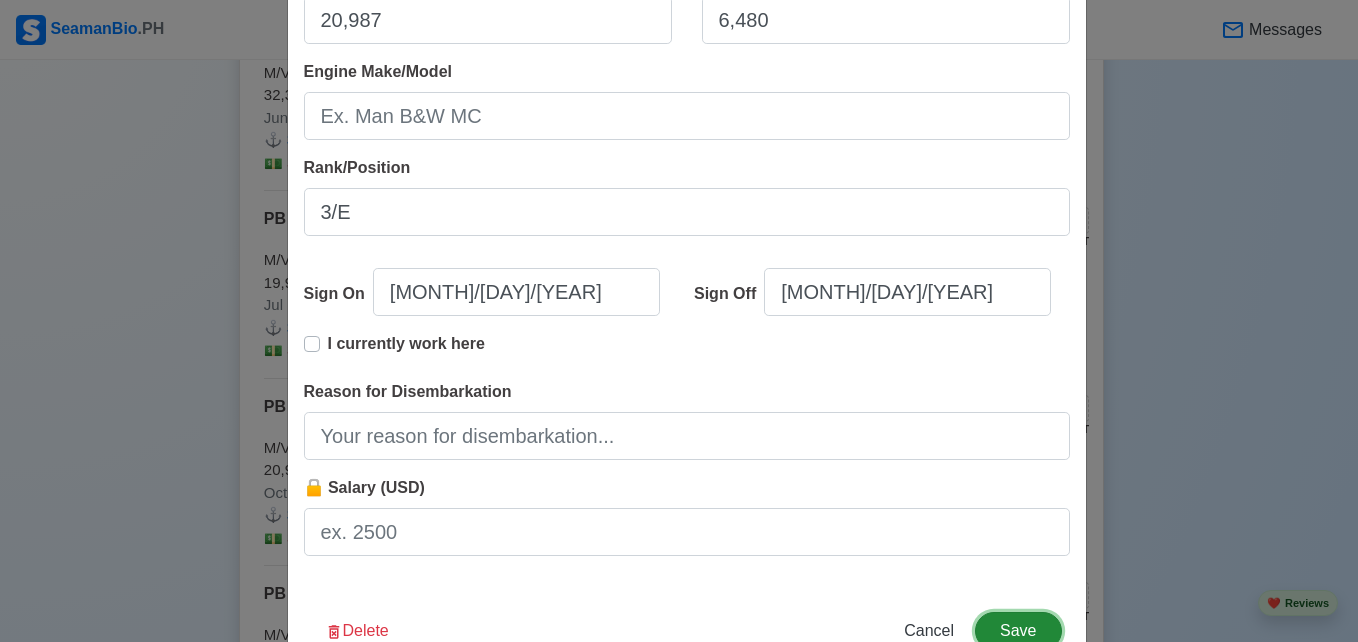 click on "Save" at bounding box center [1018, 631] 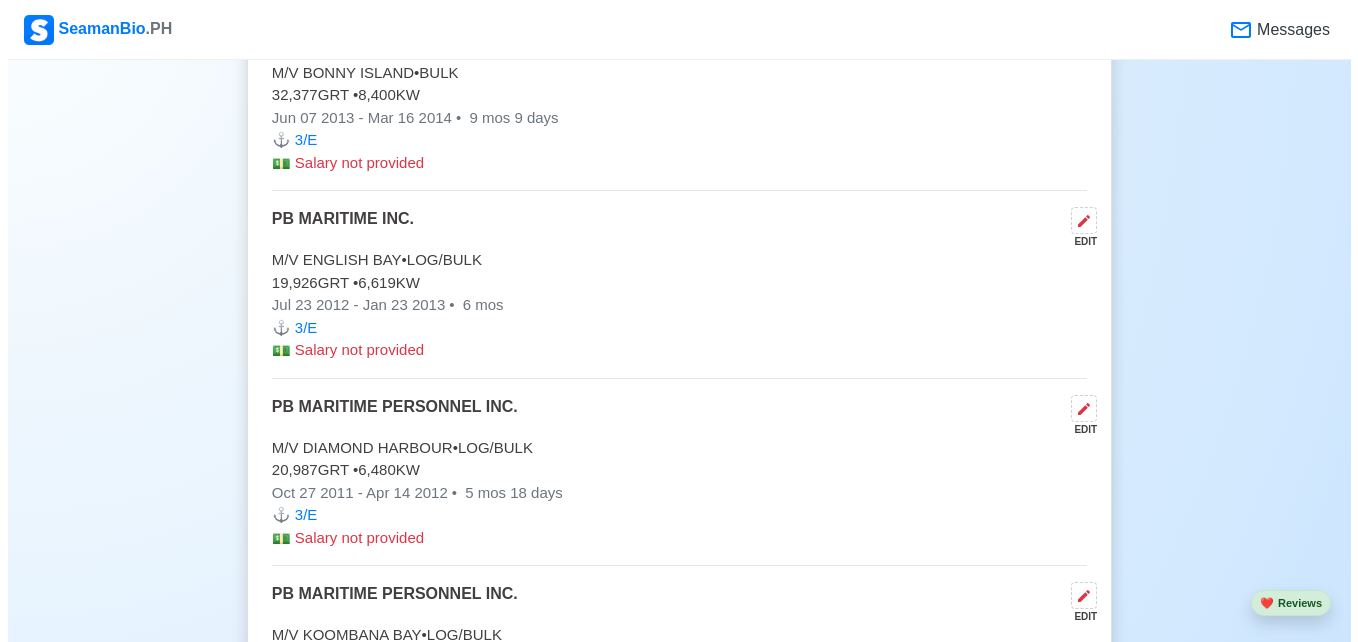 scroll, scrollTop: 8241, scrollLeft: 0, axis: vertical 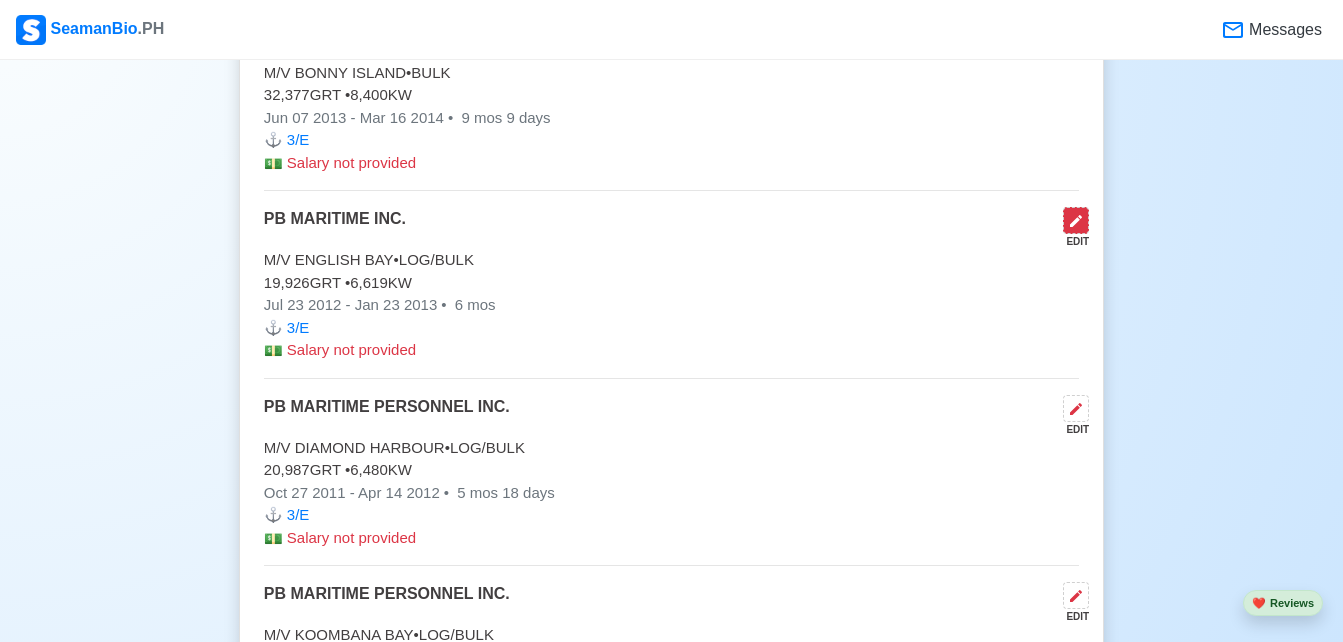 click 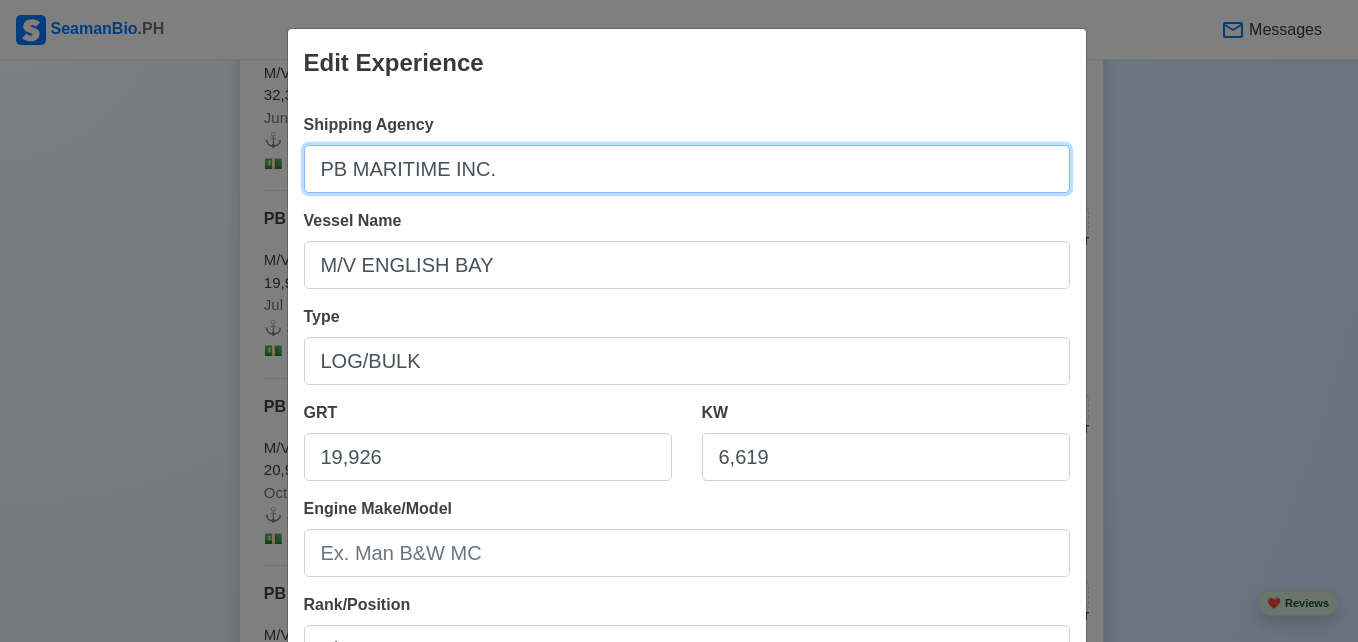 click on "PB MARITIME INC." at bounding box center (687, 169) 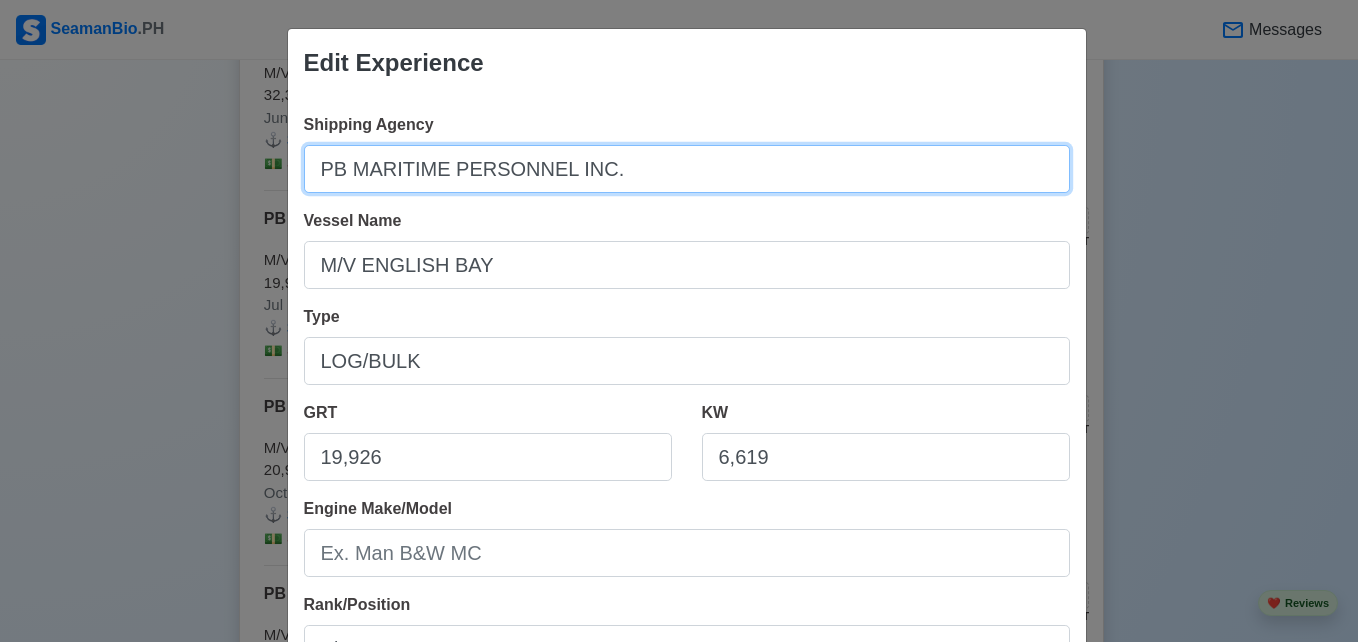 type on "PB MARITIME PERSONNEL INC." 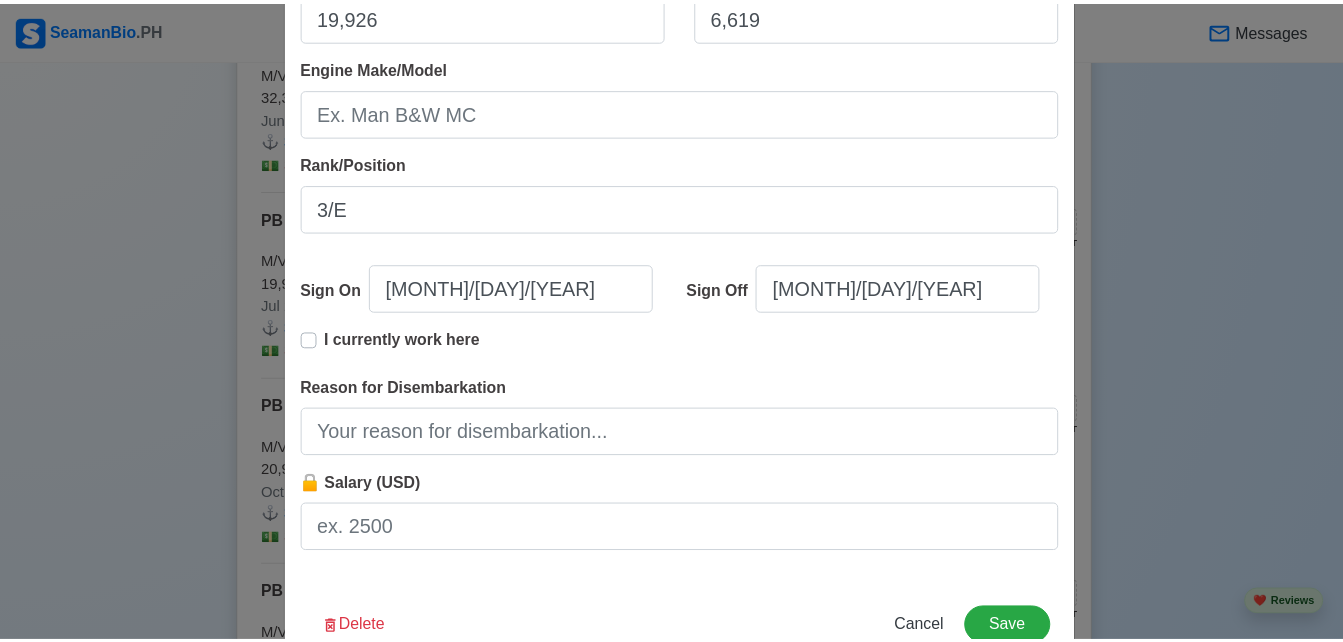 scroll, scrollTop: 458, scrollLeft: 0, axis: vertical 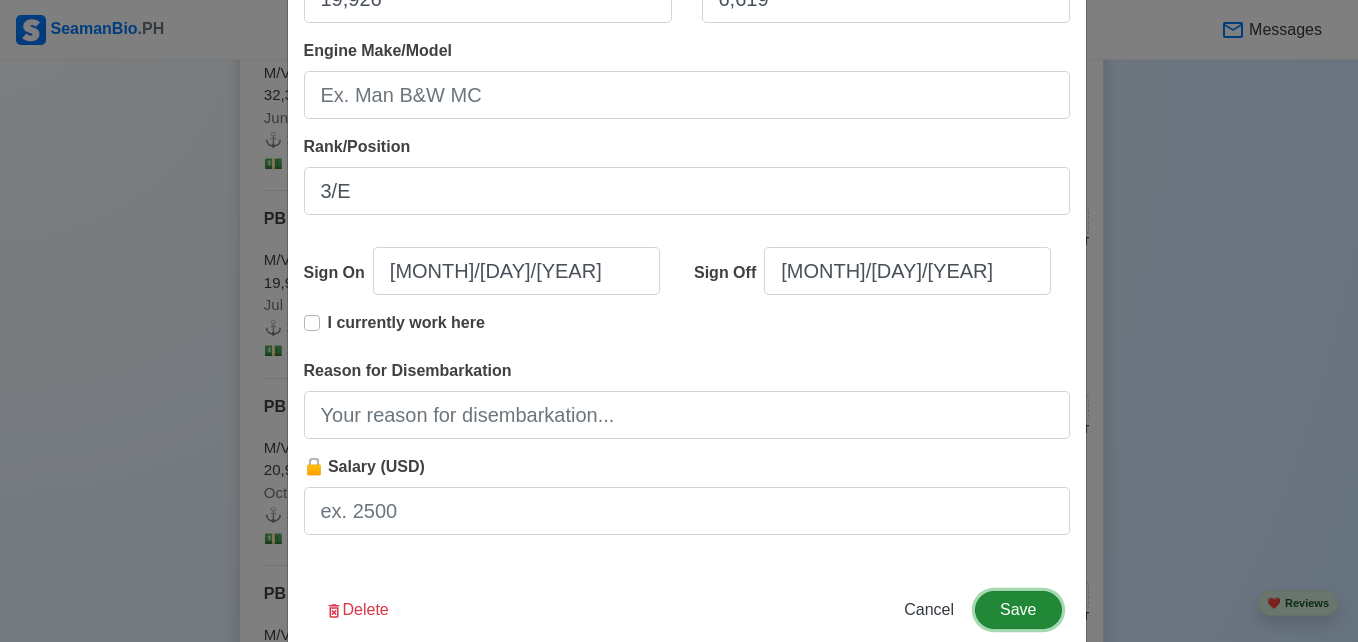 click on "Save" at bounding box center [1018, 610] 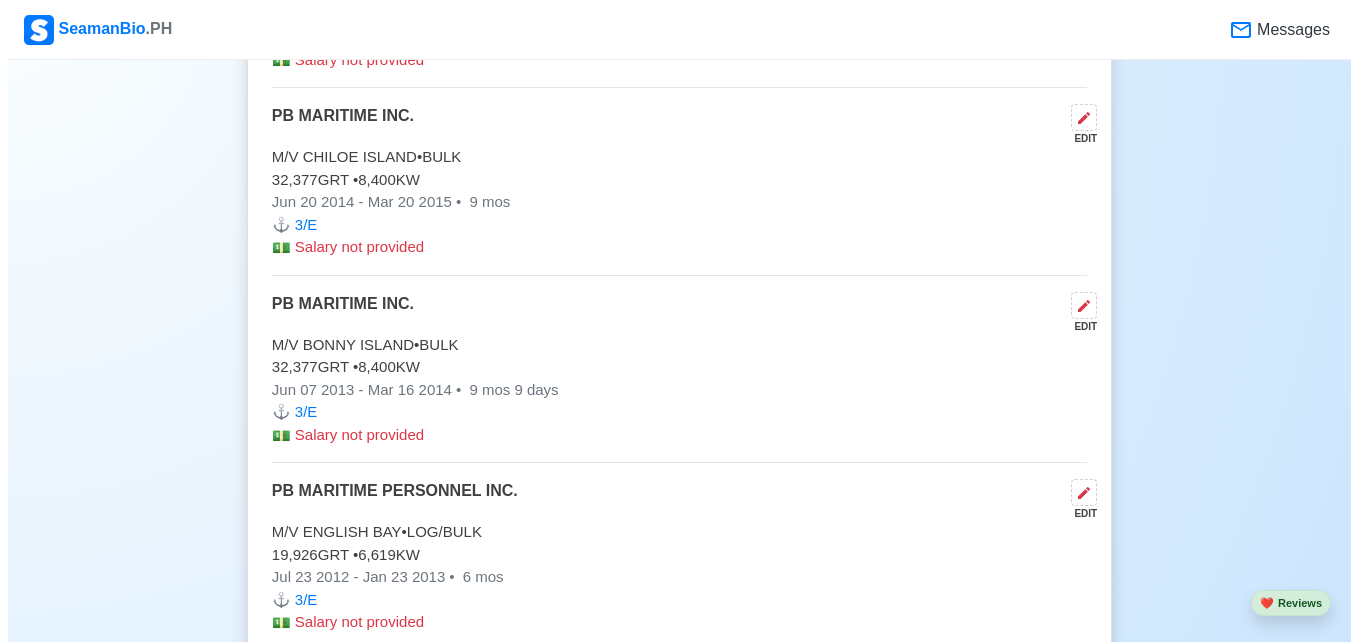 scroll, scrollTop: 7915, scrollLeft: 0, axis: vertical 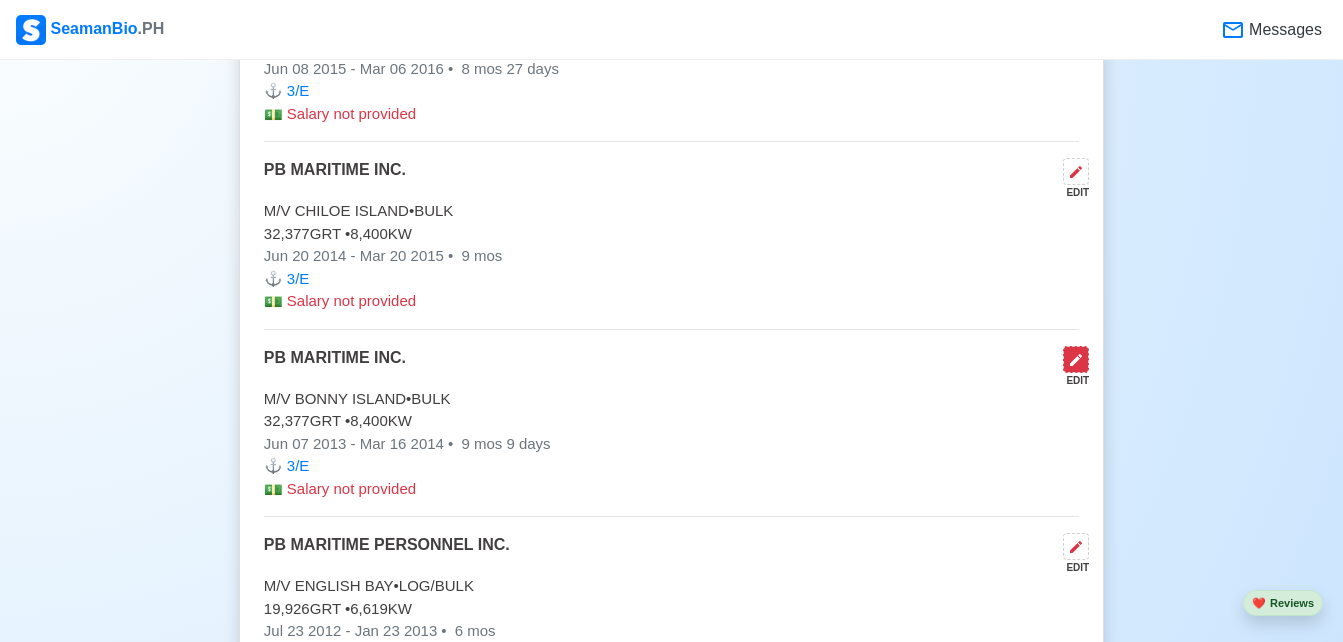 click 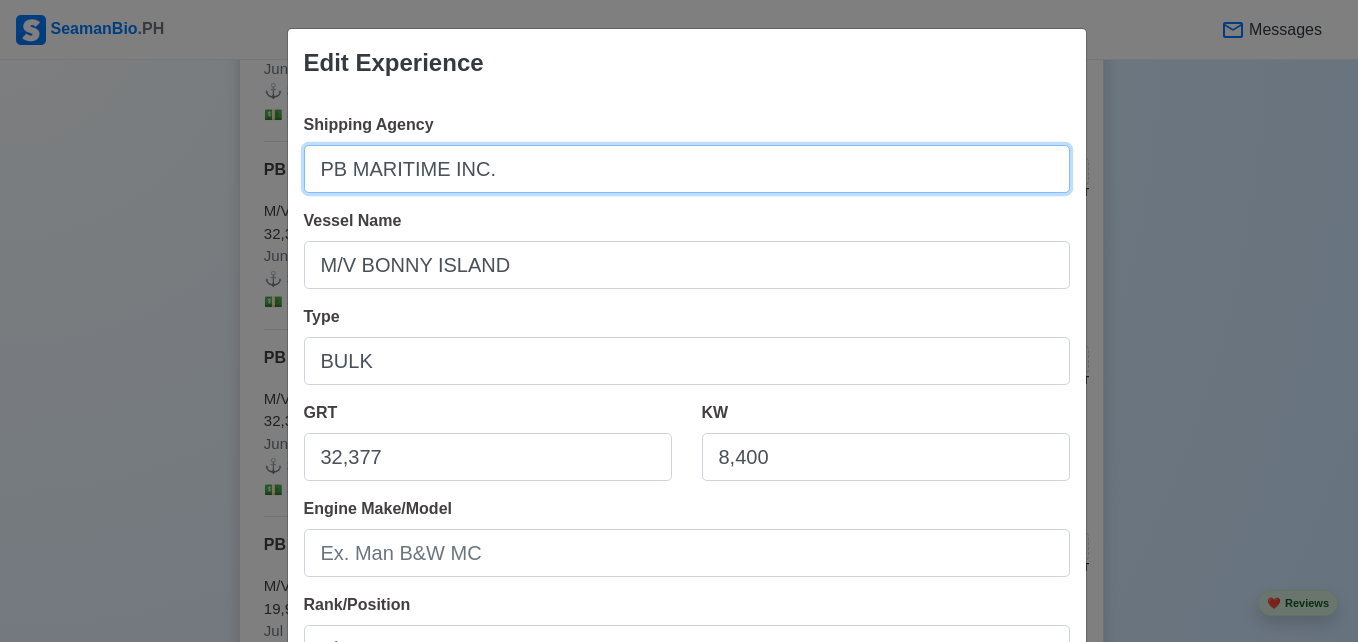 click on "PB MARITIME INC." at bounding box center [687, 169] 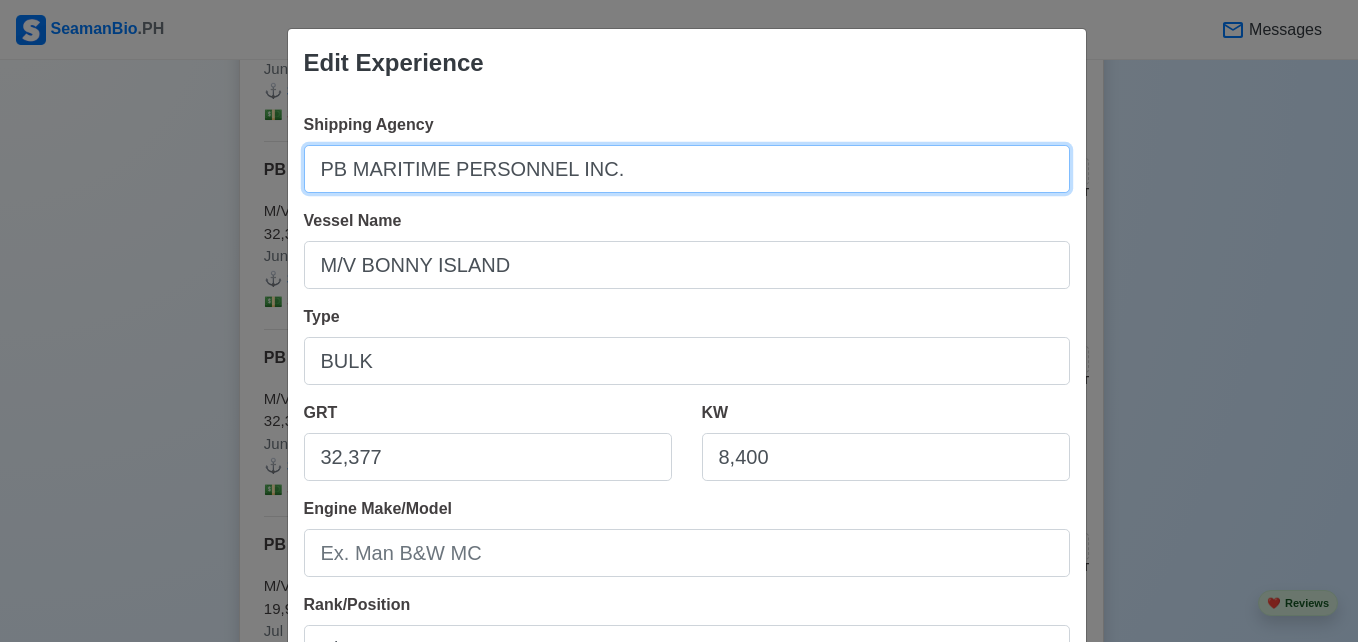 type on "PB MARITIME PERSONNEL INC." 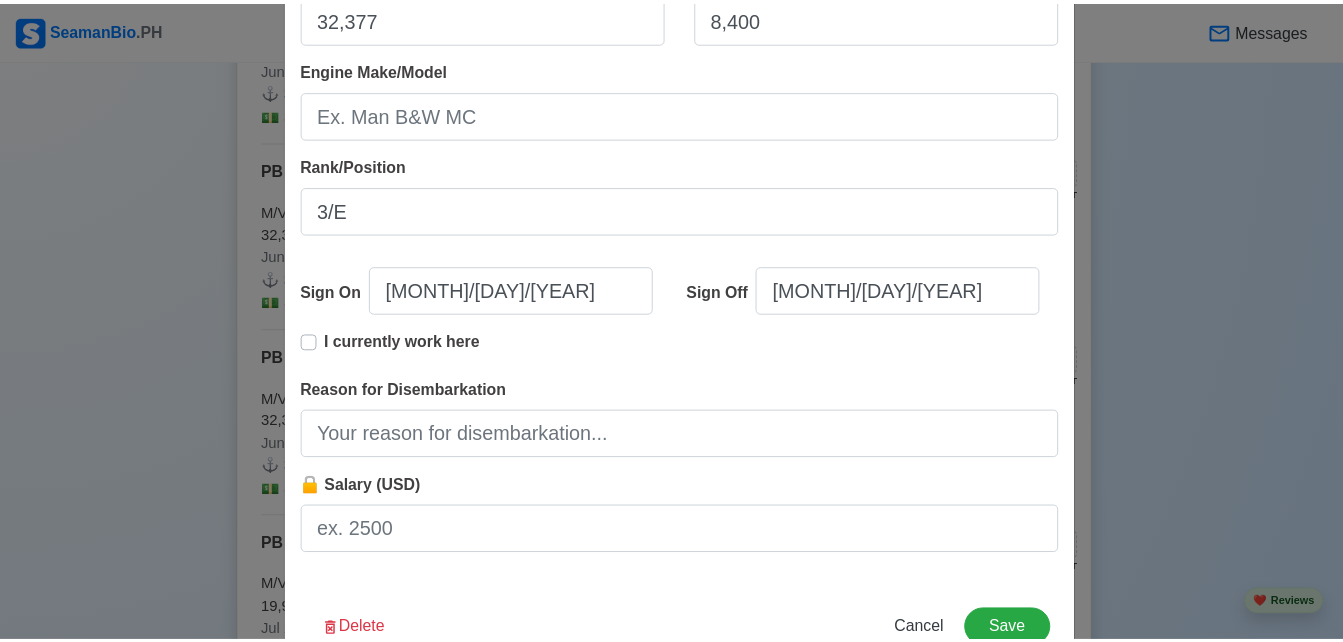 scroll, scrollTop: 498, scrollLeft: 0, axis: vertical 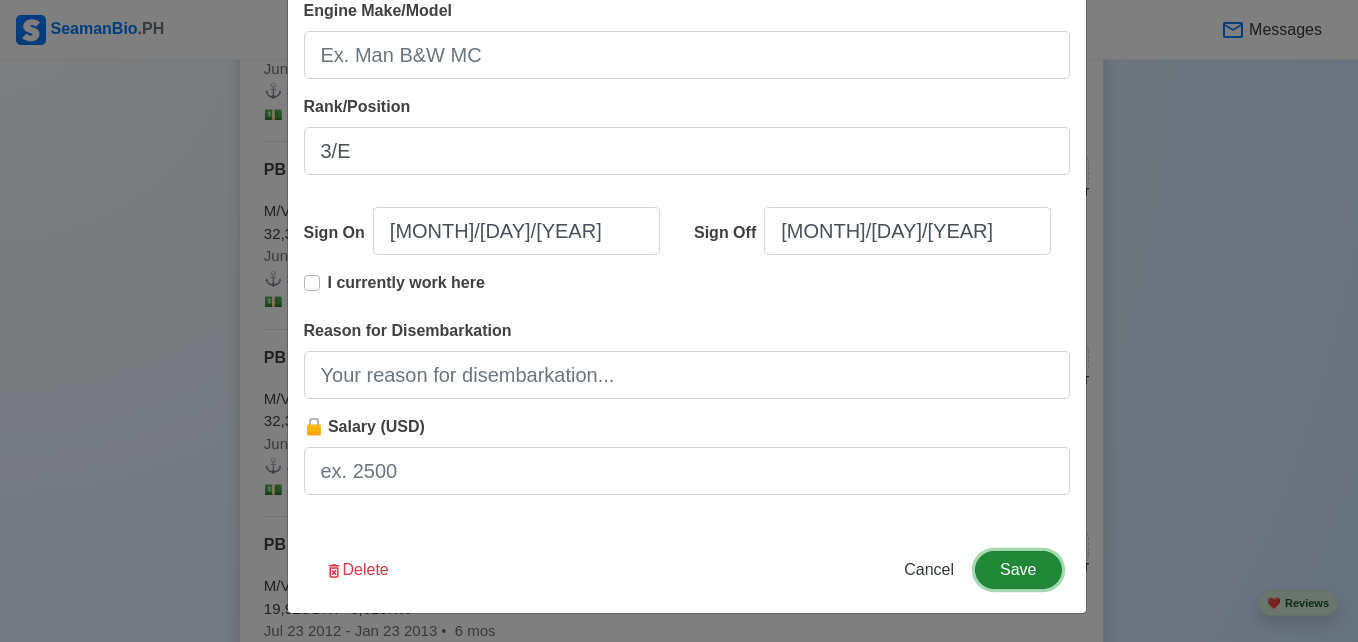 click on "Save" at bounding box center (1018, 570) 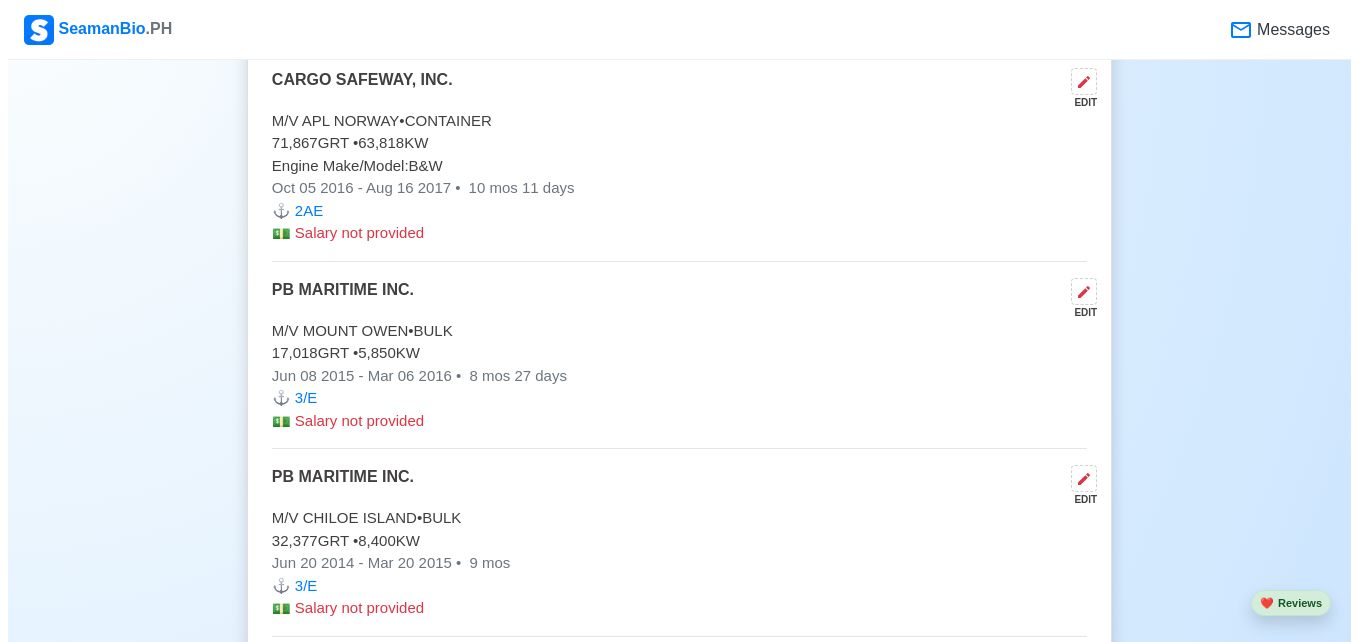 scroll, scrollTop: 7590, scrollLeft: 0, axis: vertical 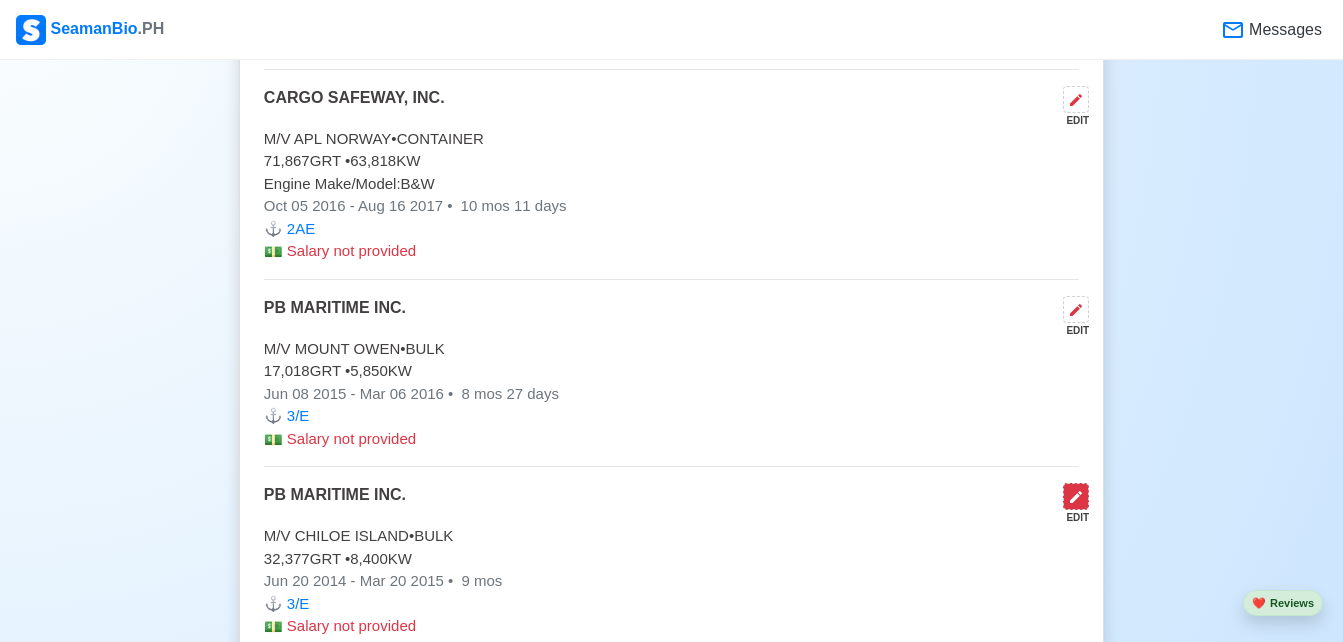 click at bounding box center (1076, 496) 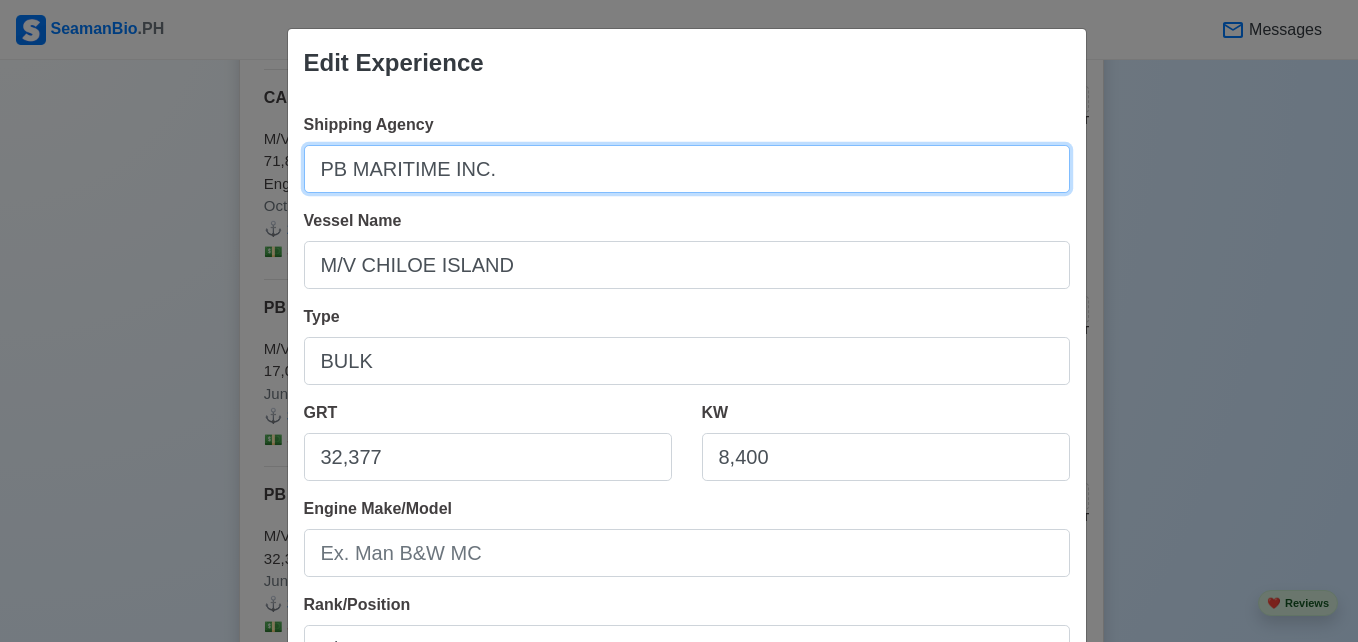 click on "PB MARITIME INC." at bounding box center [687, 169] 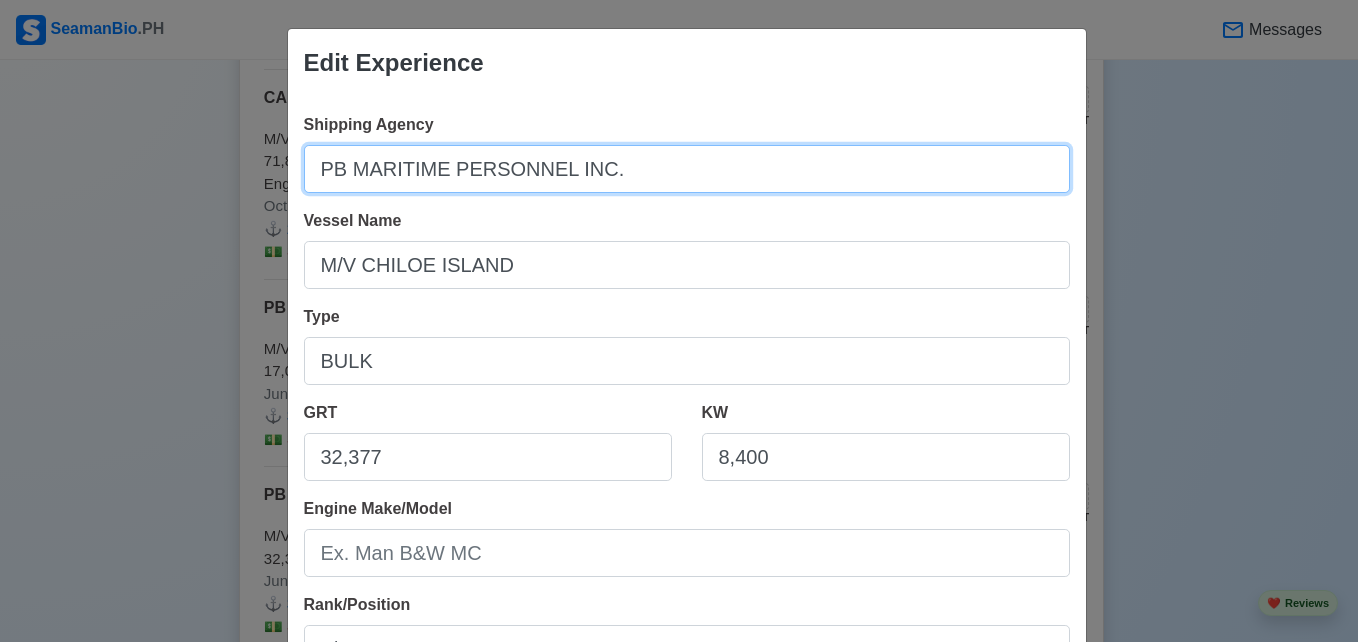 type on "PB MARITIME PERSONNEL INC." 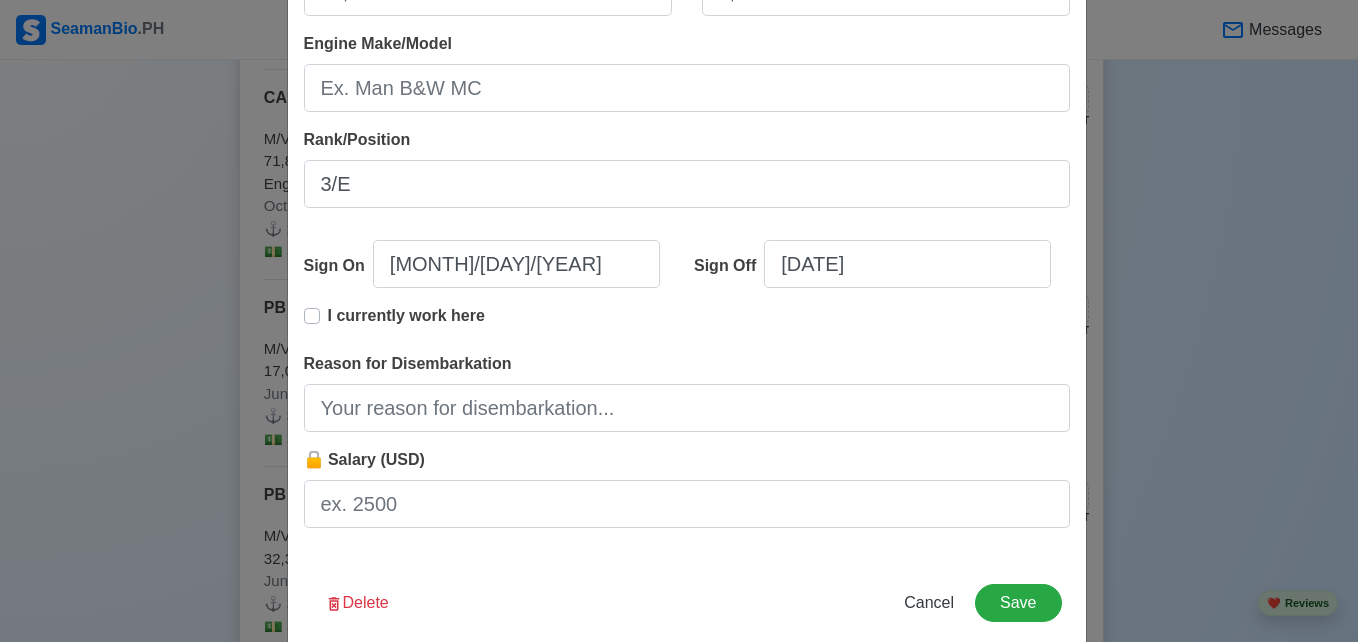 scroll, scrollTop: 498, scrollLeft: 0, axis: vertical 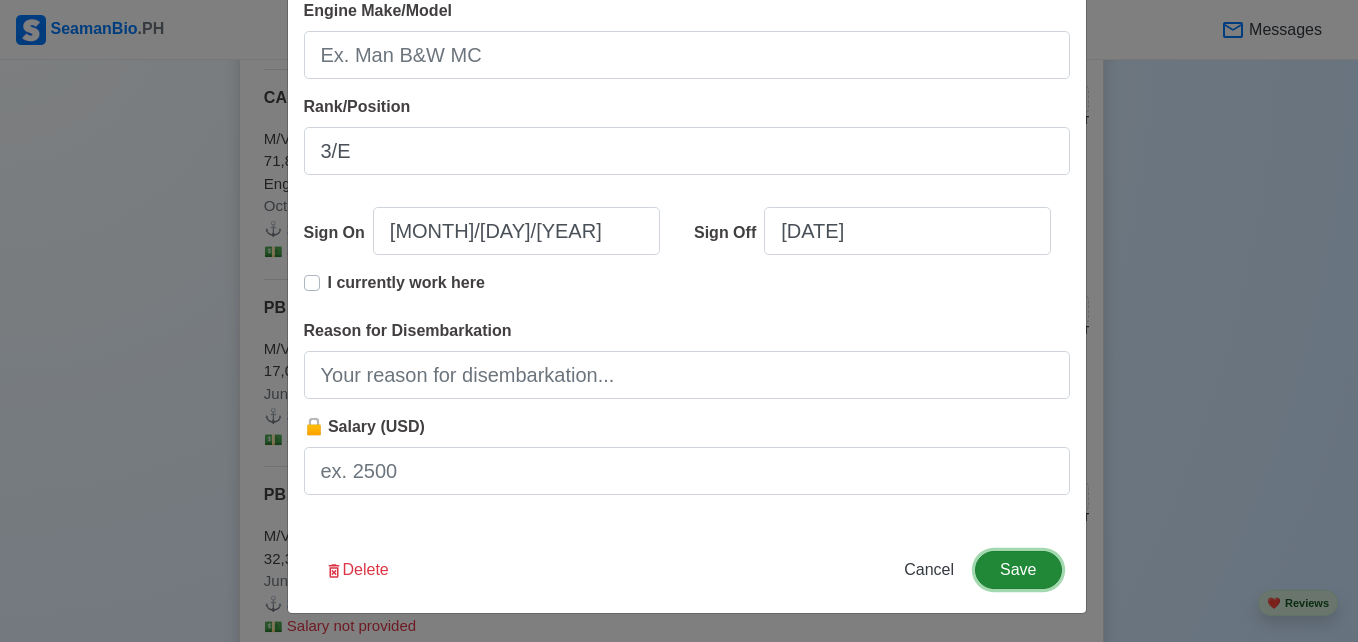 click on "Save" at bounding box center (1018, 570) 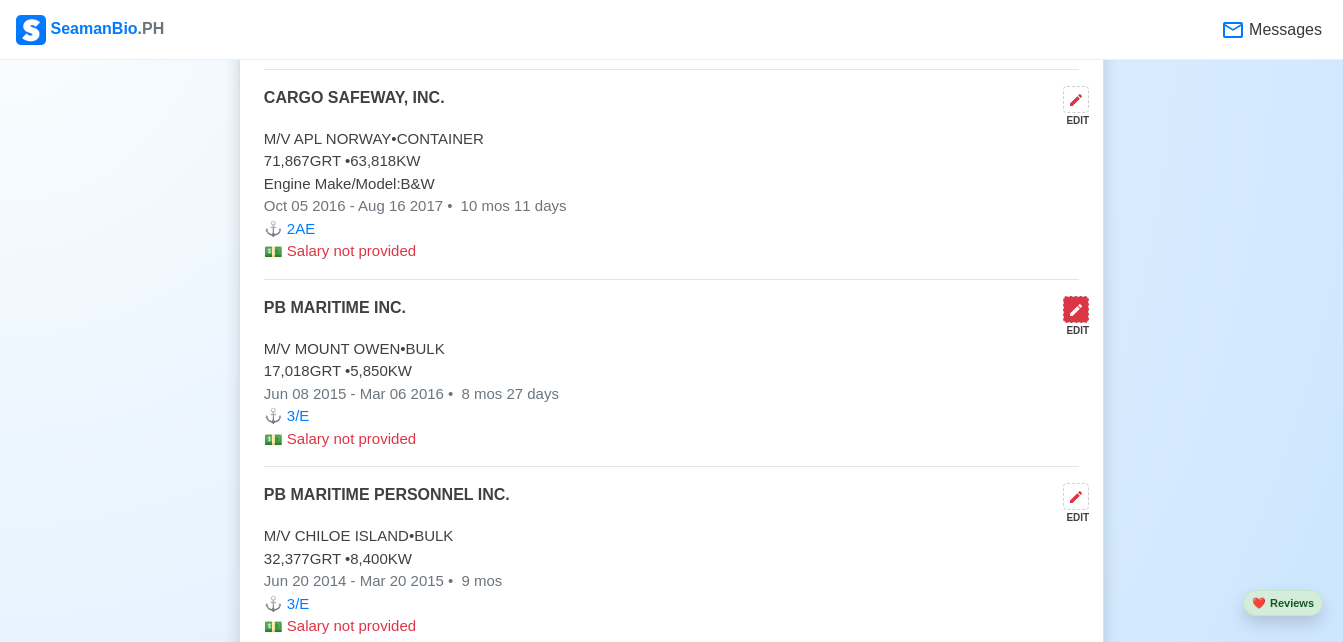 click 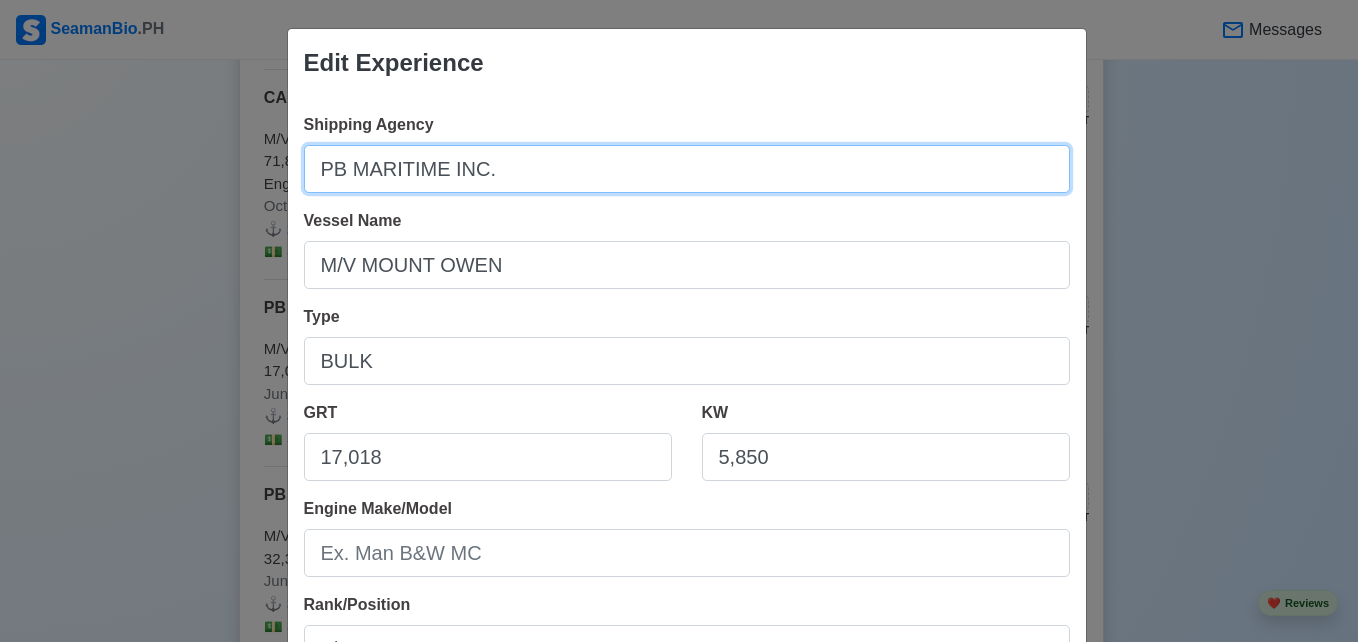 click on "PB MARITIME INC." at bounding box center [687, 169] 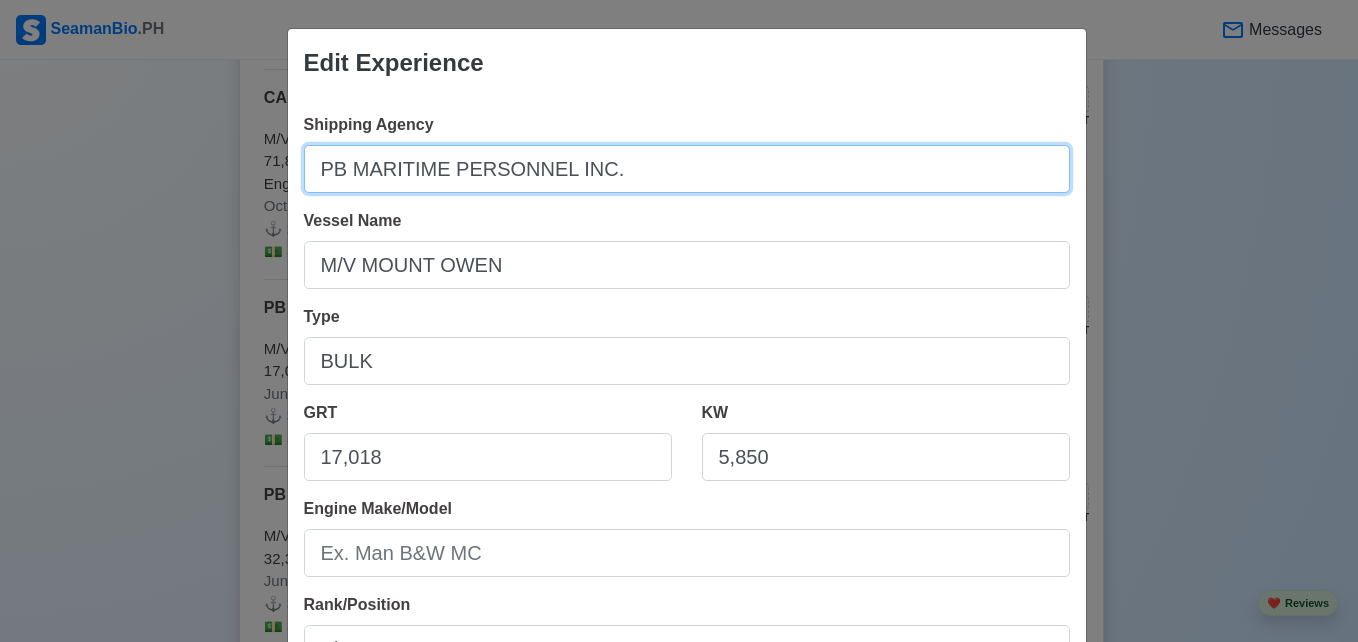 type on "PB MARITIME PERSONNEL INC." 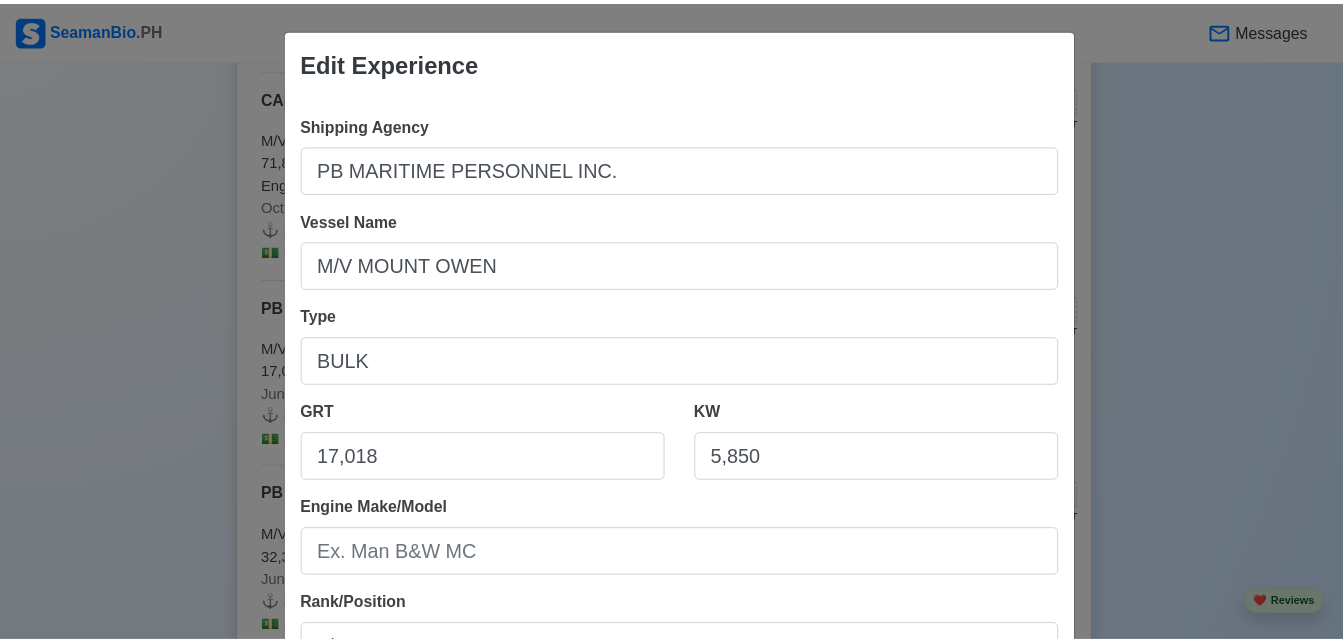 scroll, scrollTop: 498, scrollLeft: 0, axis: vertical 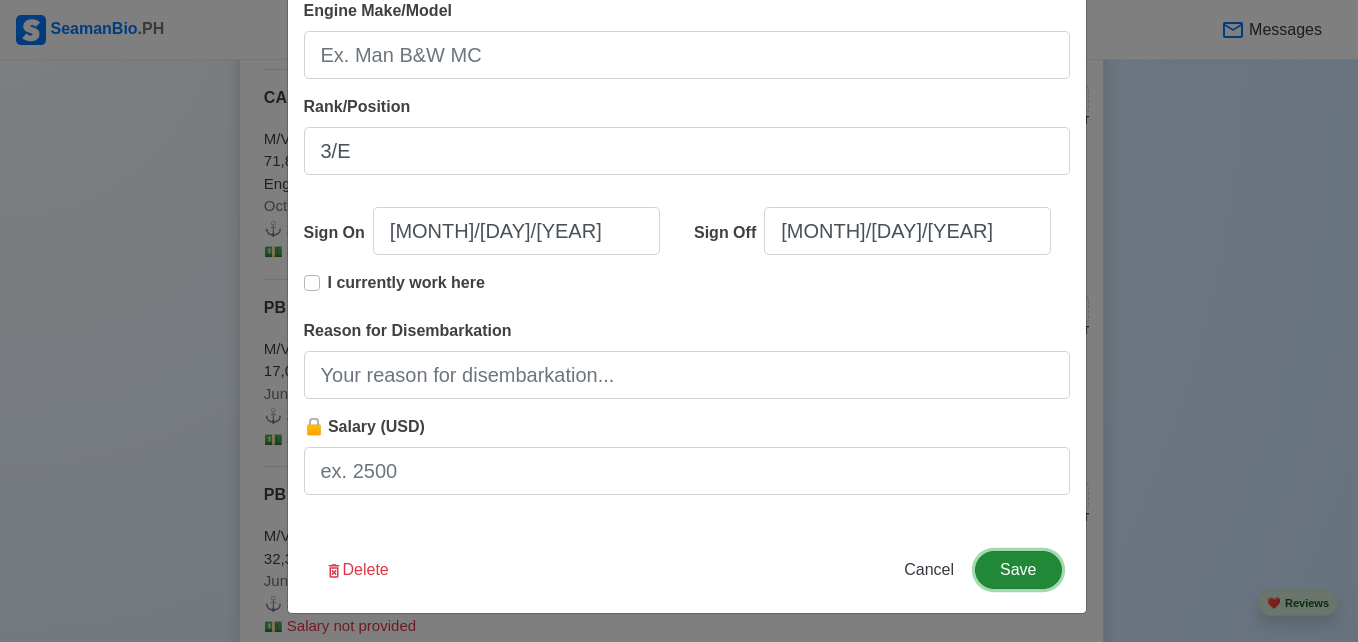 click on "Save" at bounding box center (1018, 570) 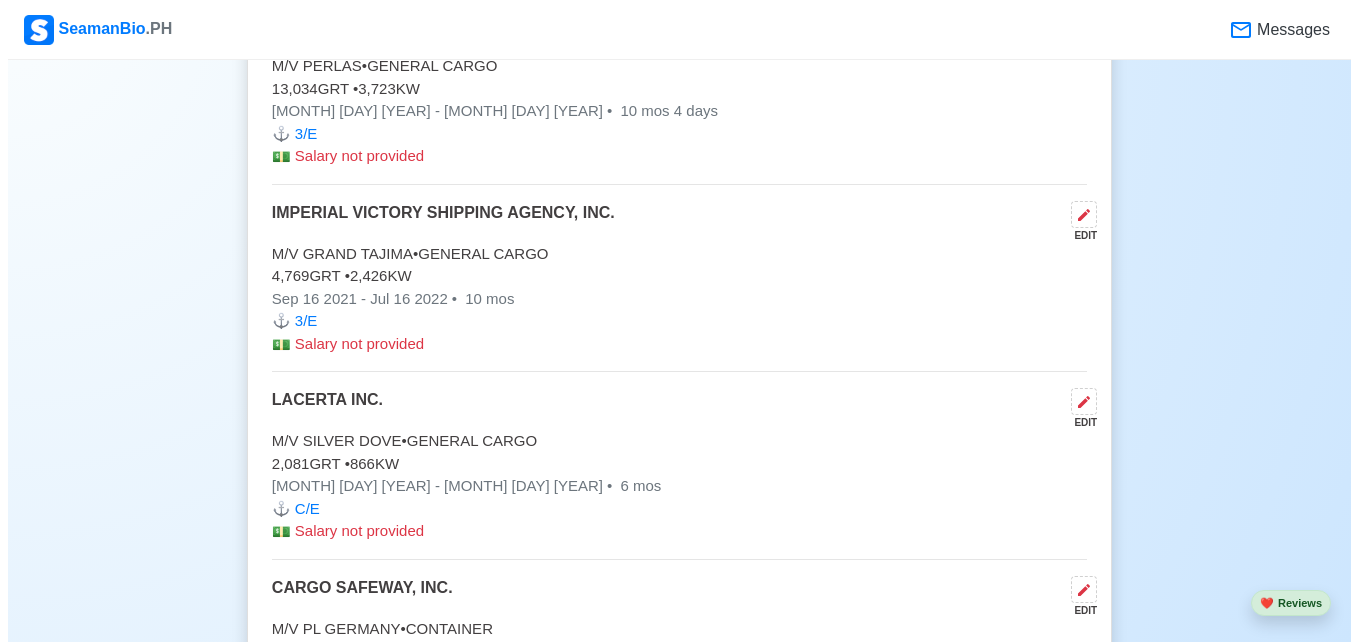 scroll, scrollTop: 6451, scrollLeft: 0, axis: vertical 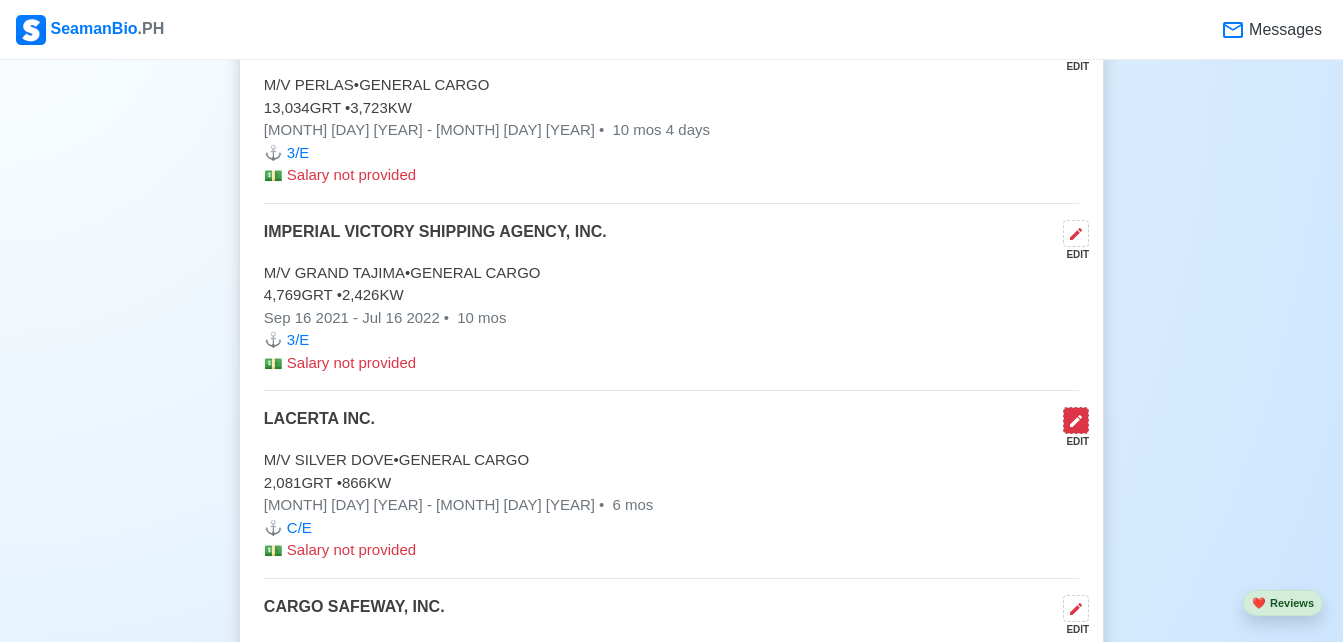 click 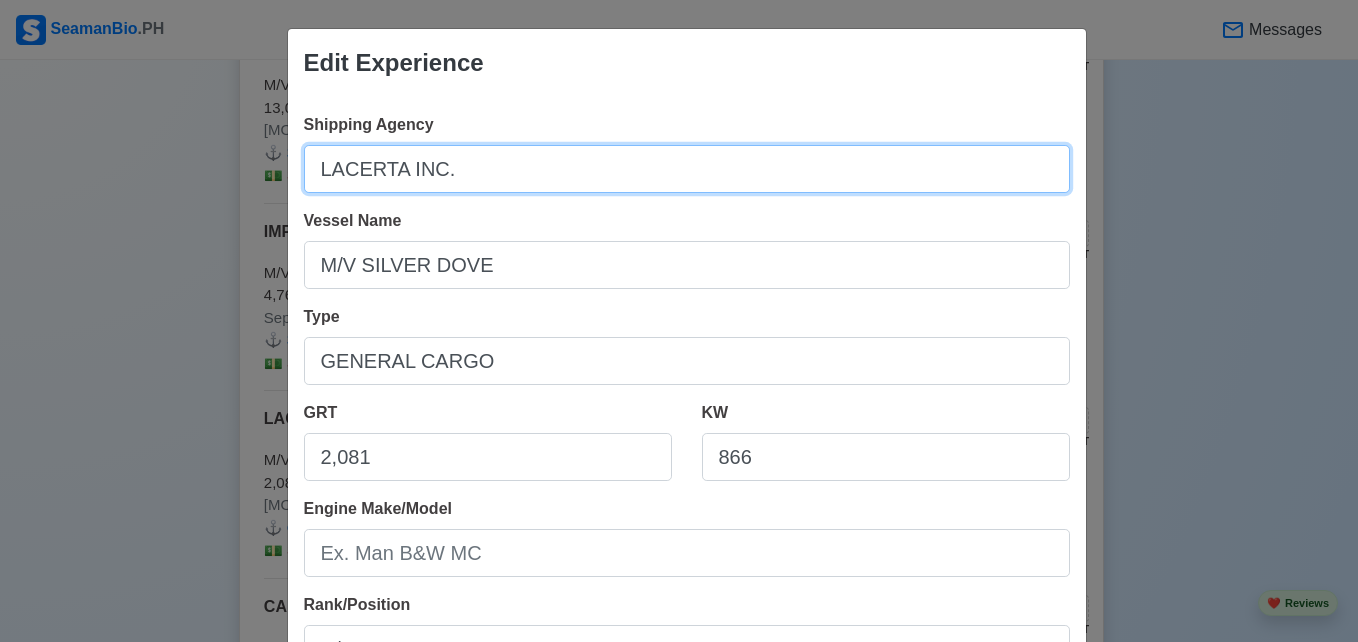click on "LACERTA INC." at bounding box center [687, 169] 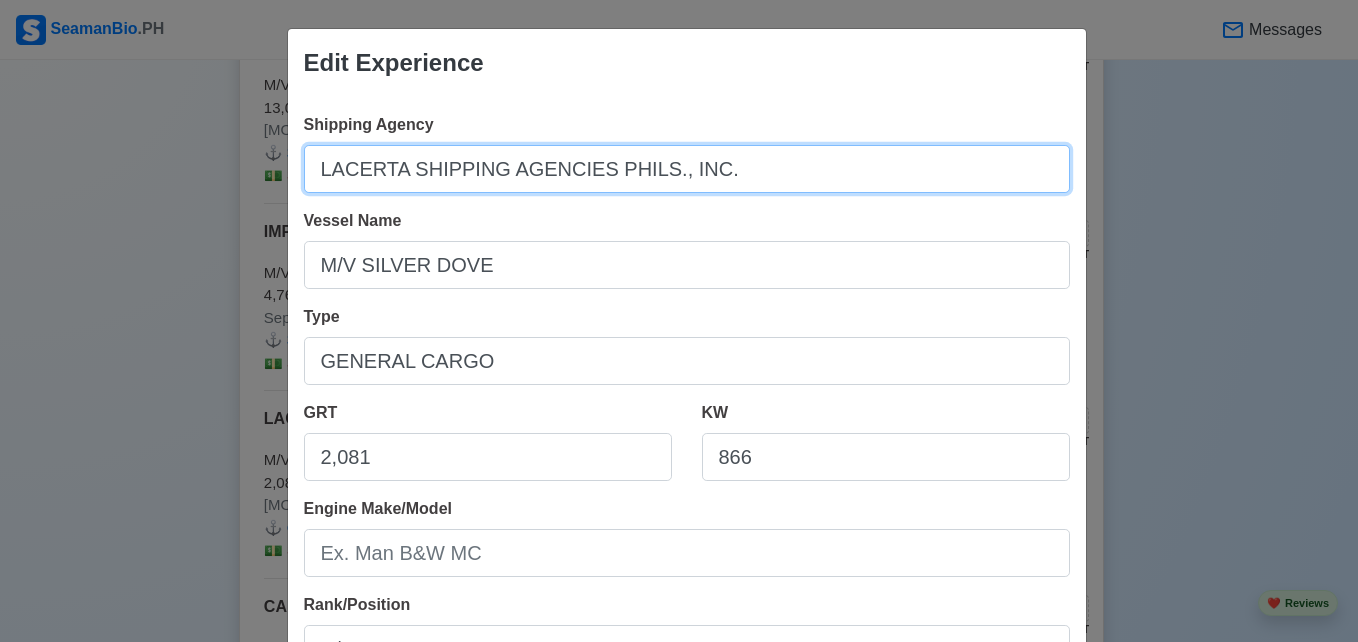 type on "LACERTA SHIPPING AGENCIES PHILS., INC." 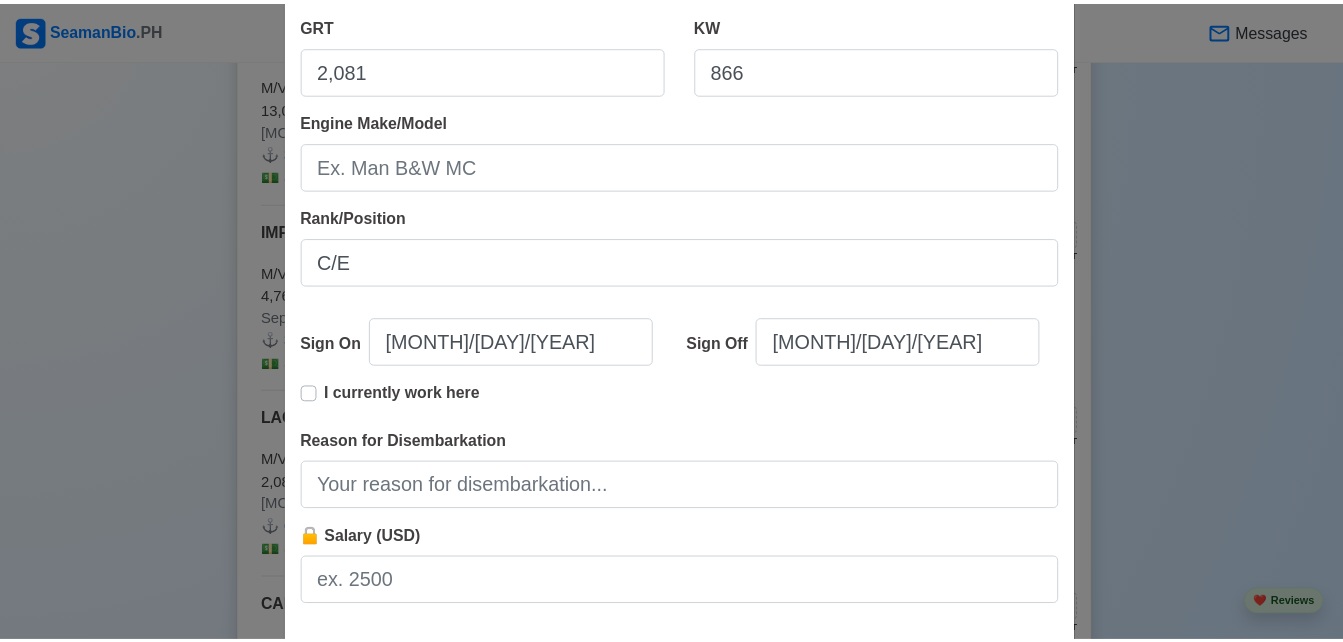 scroll, scrollTop: 460, scrollLeft: 0, axis: vertical 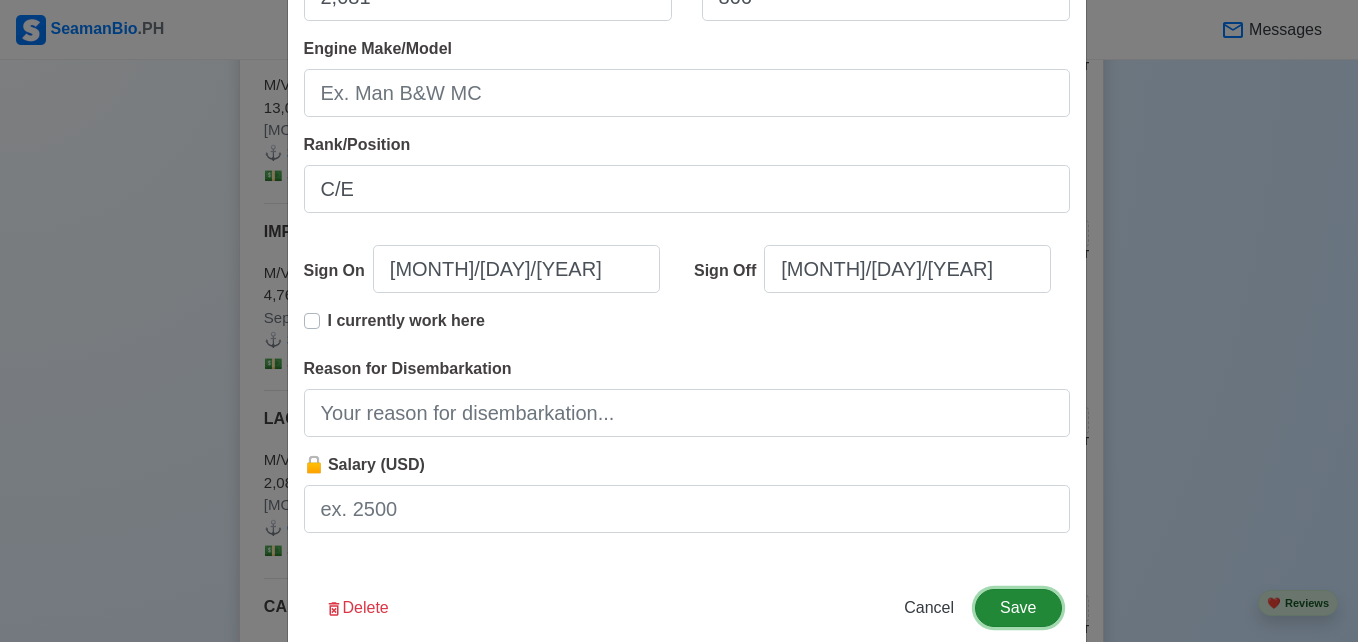 click on "Save" at bounding box center [1018, 608] 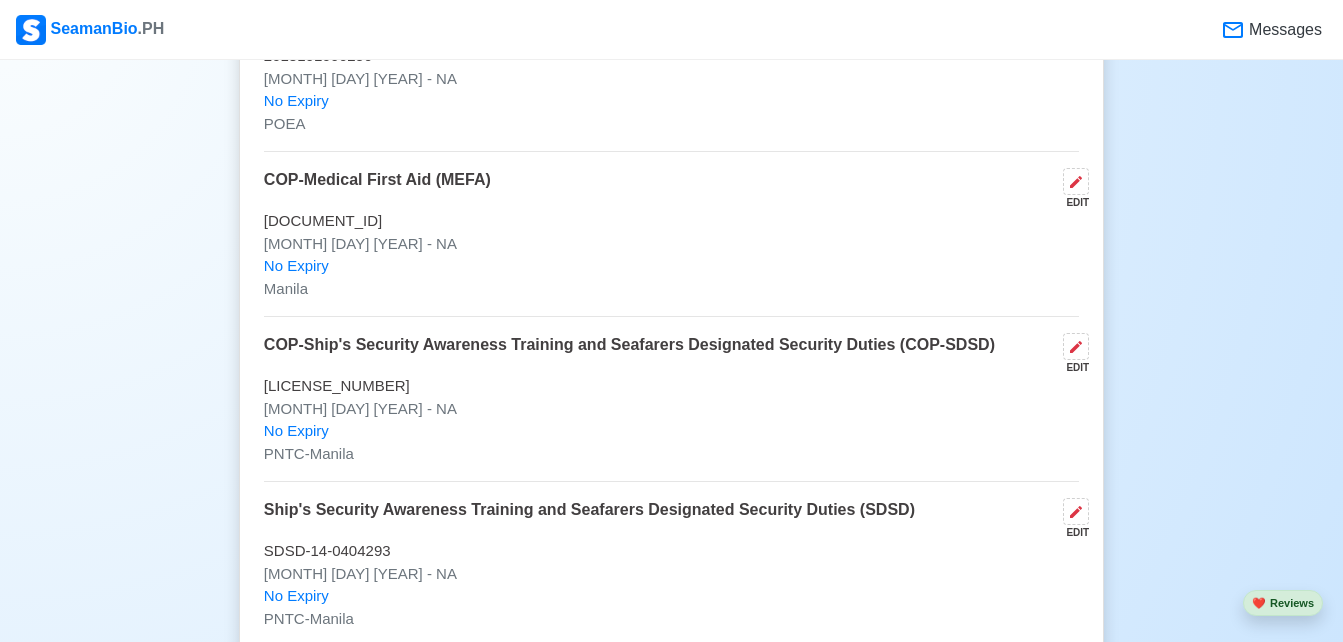 scroll, scrollTop: 4590, scrollLeft: 0, axis: vertical 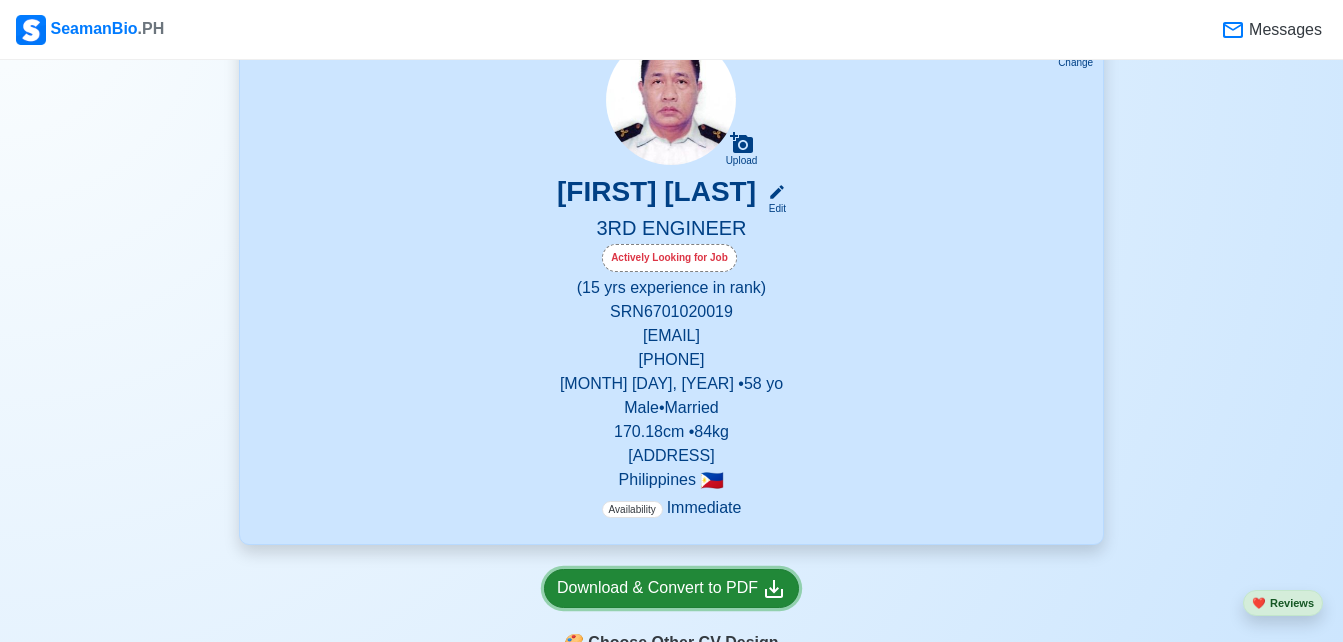 click on "Download & Convert to PDF" at bounding box center [671, 588] 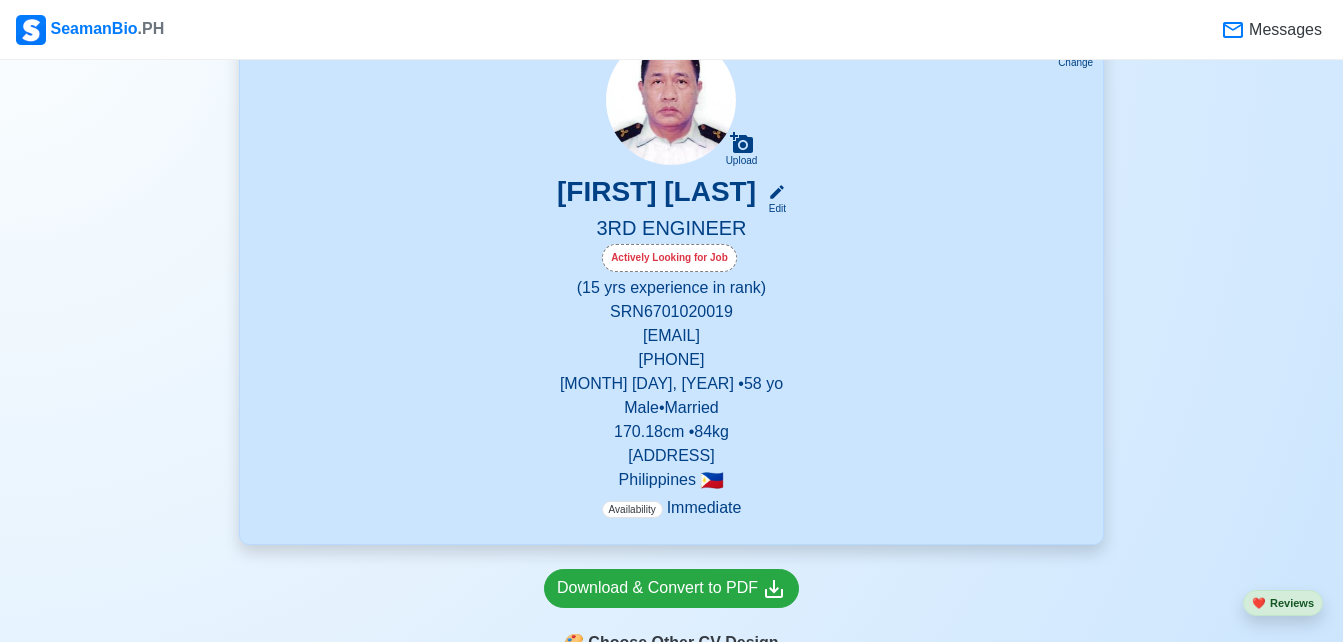 click on "New 🧑🏻‍💻 Practice Interview 🏬 Apply to Agencies 🔥 Apply Jobs 🚢 Log My Travels Change Upload [FIRST] [LAST] Edit 3RD ENGINEER Actively Looking for Job (15 yrs experience in rank) SRN [LICENSE_NUMBER] [EMAIL] [PHONE] [MONTH] [DAY], [YEAR] • 58 yo Male • Married 170.18 cm • 84 kg [ADDRESS] Philippines 🇵🇭 Availability Immediate Download  Convert to PDF 🎨 Choose Other CV Design ✍️ Add My Signature Objective To apply my extensive experience and remain committed in upholding safety standards and contributing reliably within the marine industry. EDIT Statutory Info EDIT SSS: [LICENSE_NUMBER] TIN: [TIN_NUMBER] Pag-IBIG: [LICENSE_NUMBER] PhilHealth: [LICENSE_NUMBER] Education 1 Auto sort by Start Date. ADD University of the Visayas EDIT Associate in Marine Engineering [MONTH] [YEAR] - [MONTH] [YEAR] Travel Documents 3 Passport, US Visa, Seaman Book, etc. ADD Philippine Passport EDIT [LICENSE_NUMBER] [MONTH] [DAY], [YEAR] - [MONTH] [DAY], [YEAR] EDIT EDIT" at bounding box center [671, 5220] 